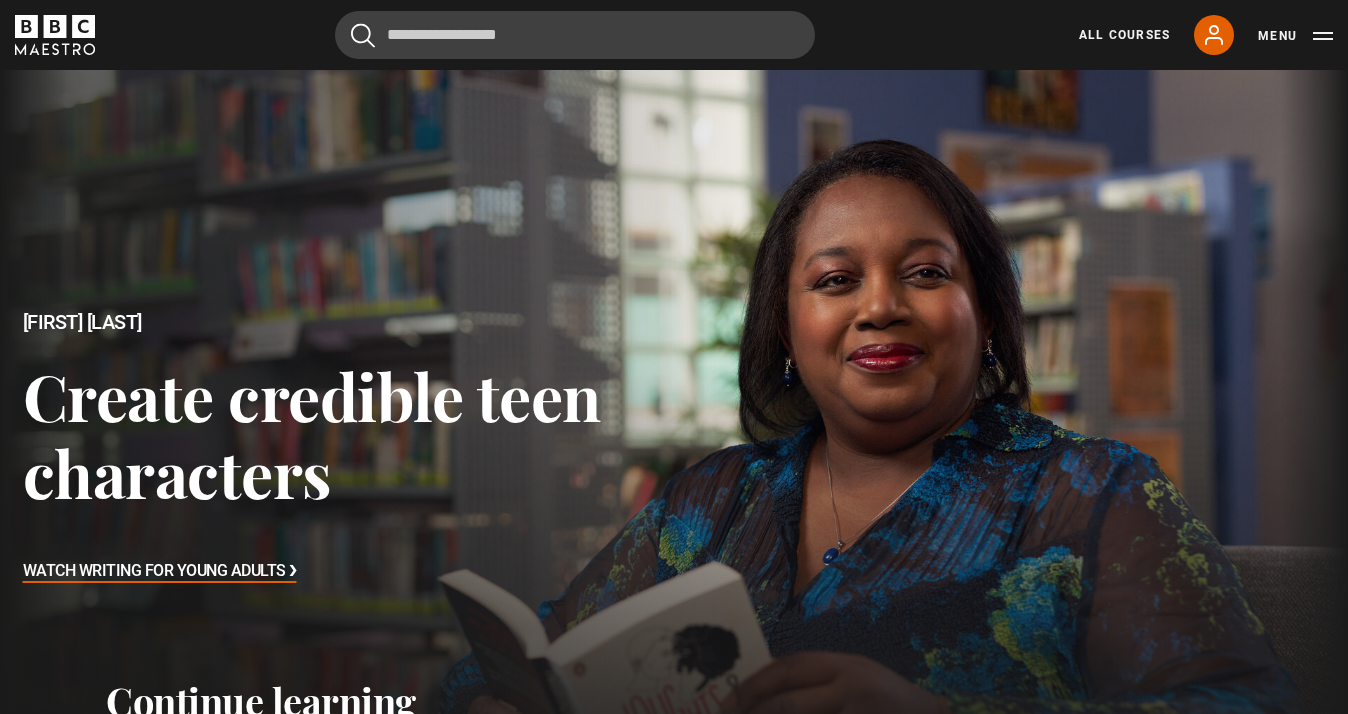 scroll, scrollTop: 0, scrollLeft: 0, axis: both 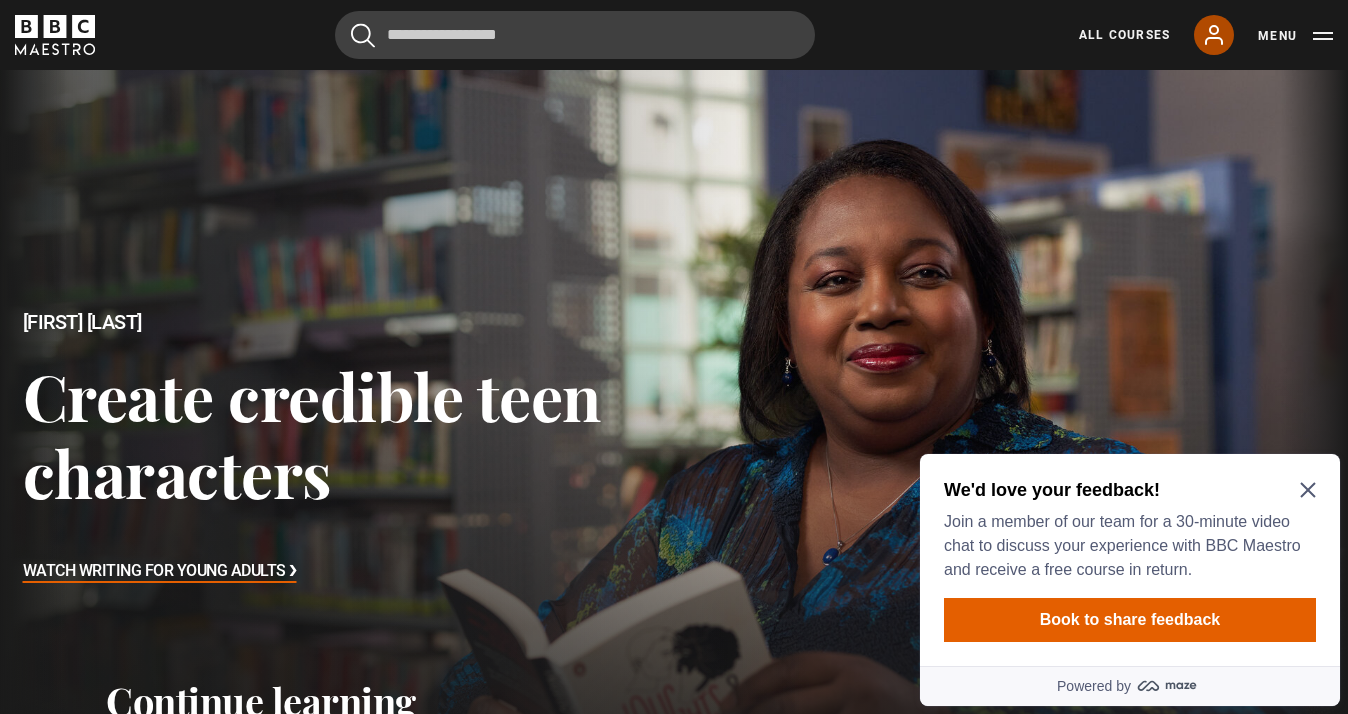 click 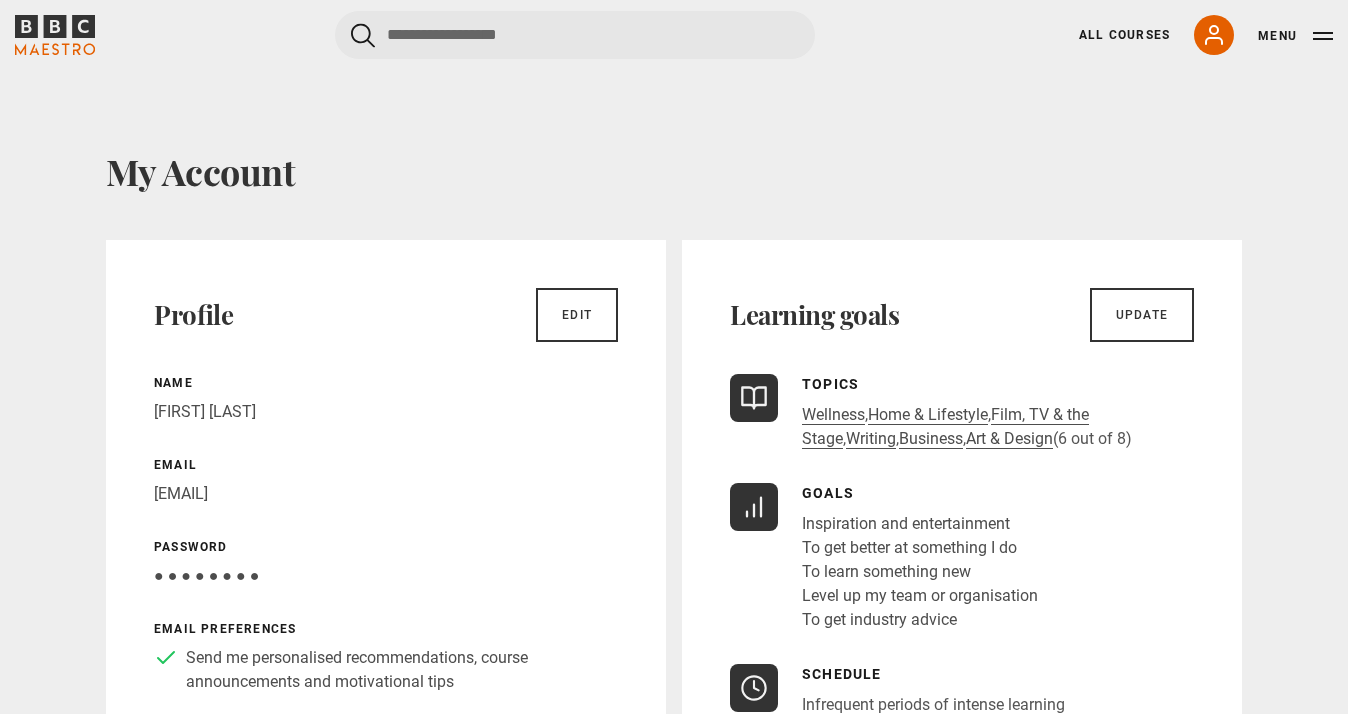 scroll, scrollTop: 0, scrollLeft: 0, axis: both 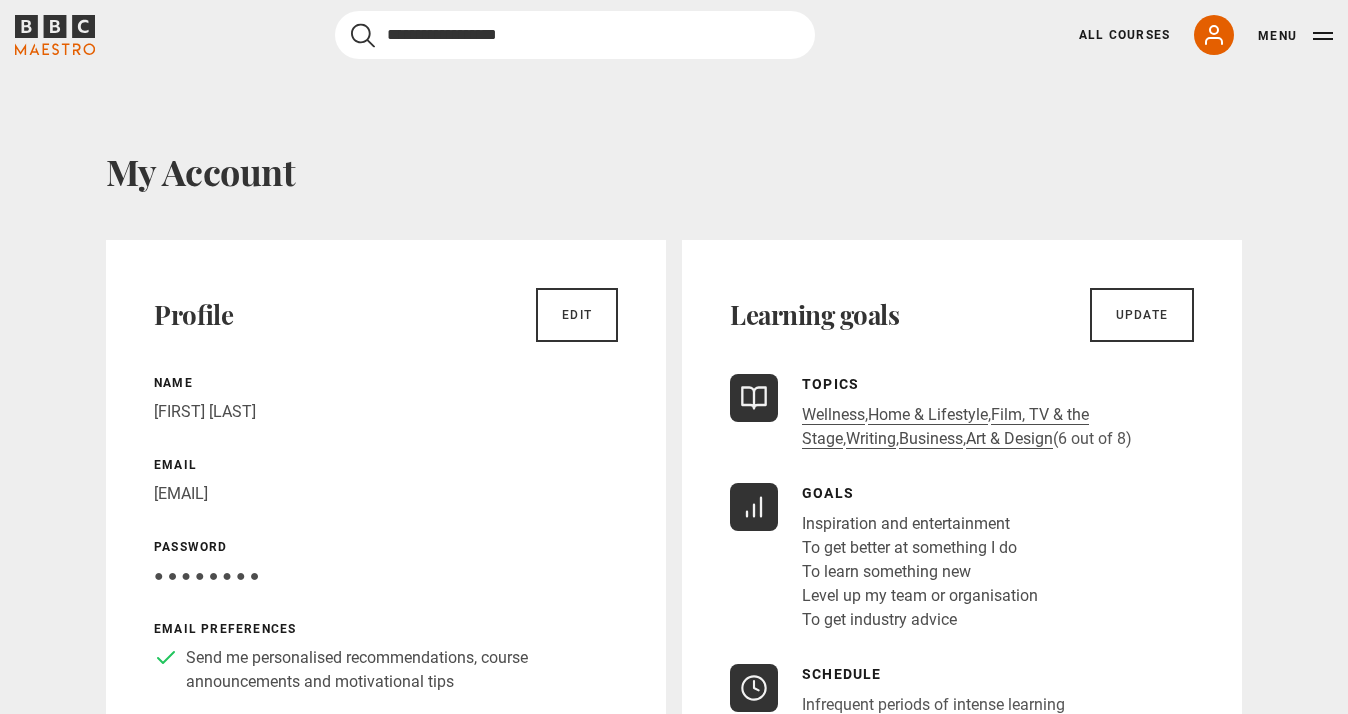 click at bounding box center [575, 35] 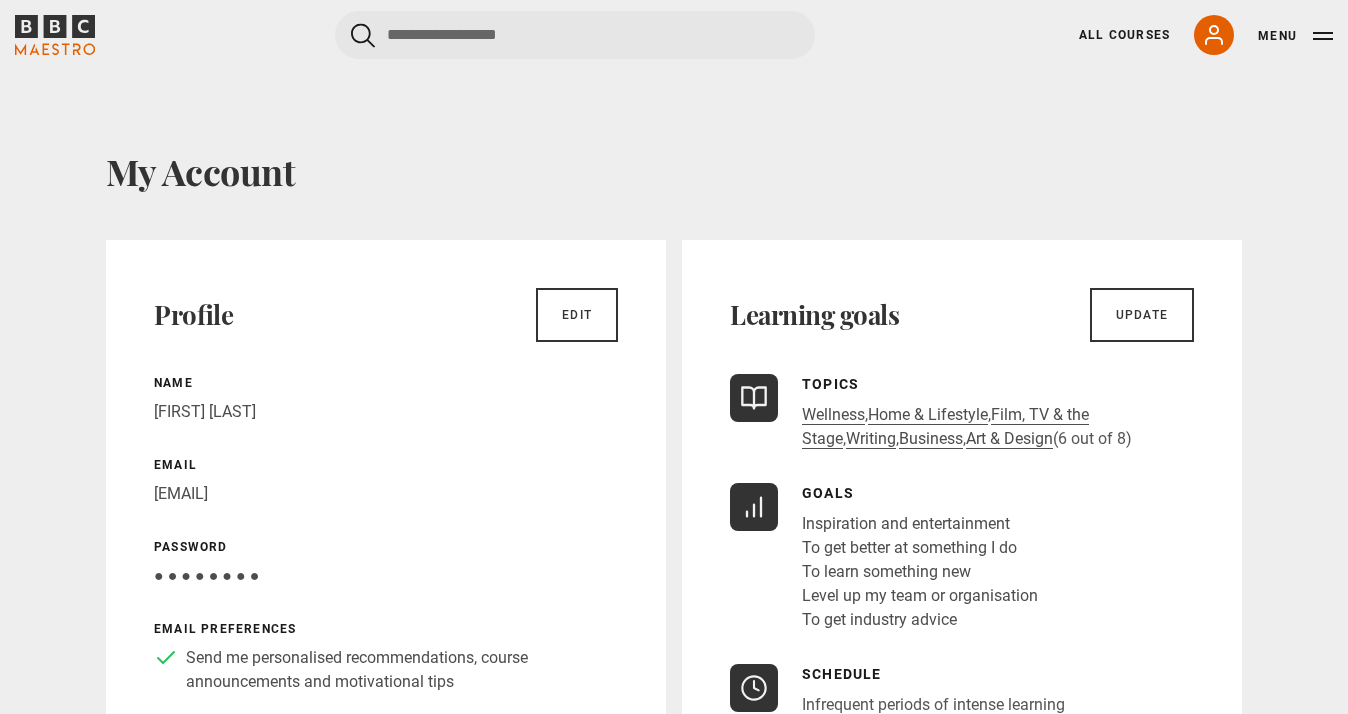 click on "My Account
Profile
Edit
Name
Lynn Robertson
Email
lynnrobertson08@sky.com
Password
Your password is hidden
● ● ● ● ● ● ● ●
Email preferences
Send me personalised recommendations, course announcements and motivational tips
Learning goals
Update
Topics
Wellness ,  Home & Lifestyle ,  Film, TV & the Stage ,  Writing ,  Business ,  Art & Design
(6 out of 8)
Goals
Inspiration and entertainment" at bounding box center (674, 1318) 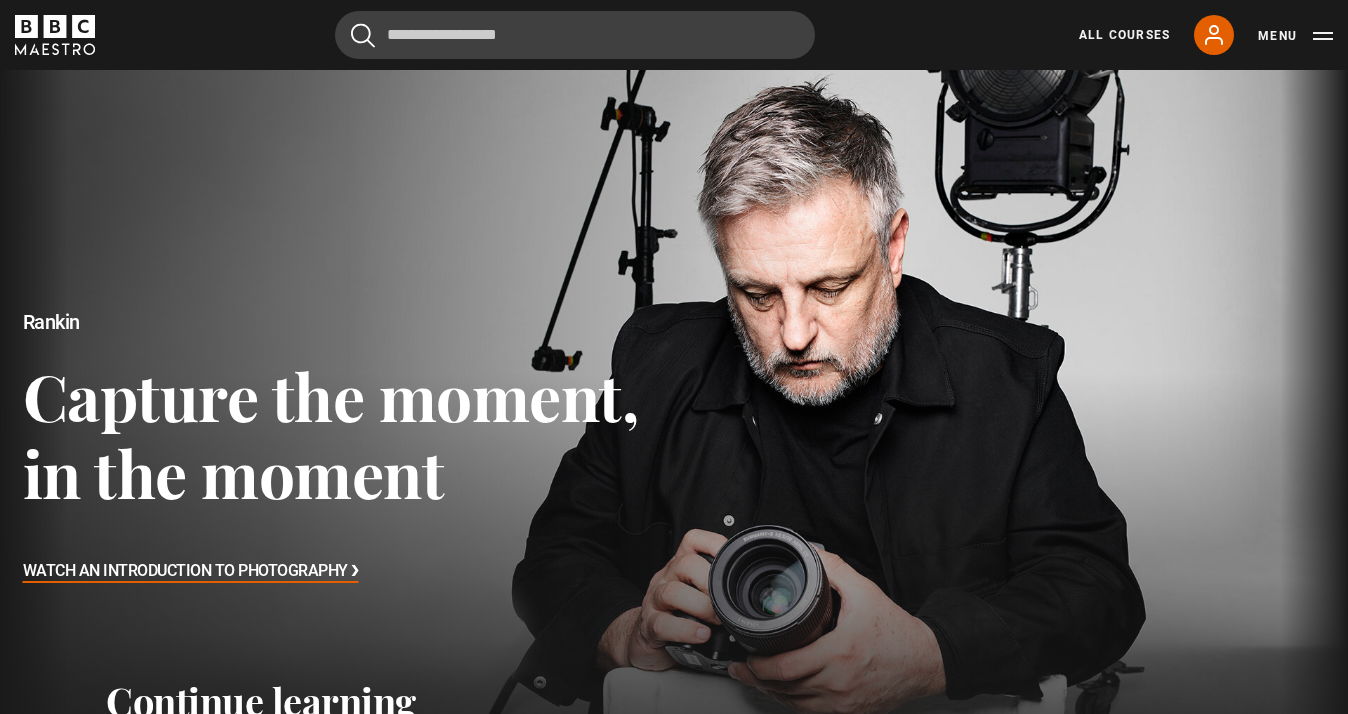 scroll, scrollTop: 0, scrollLeft: 0, axis: both 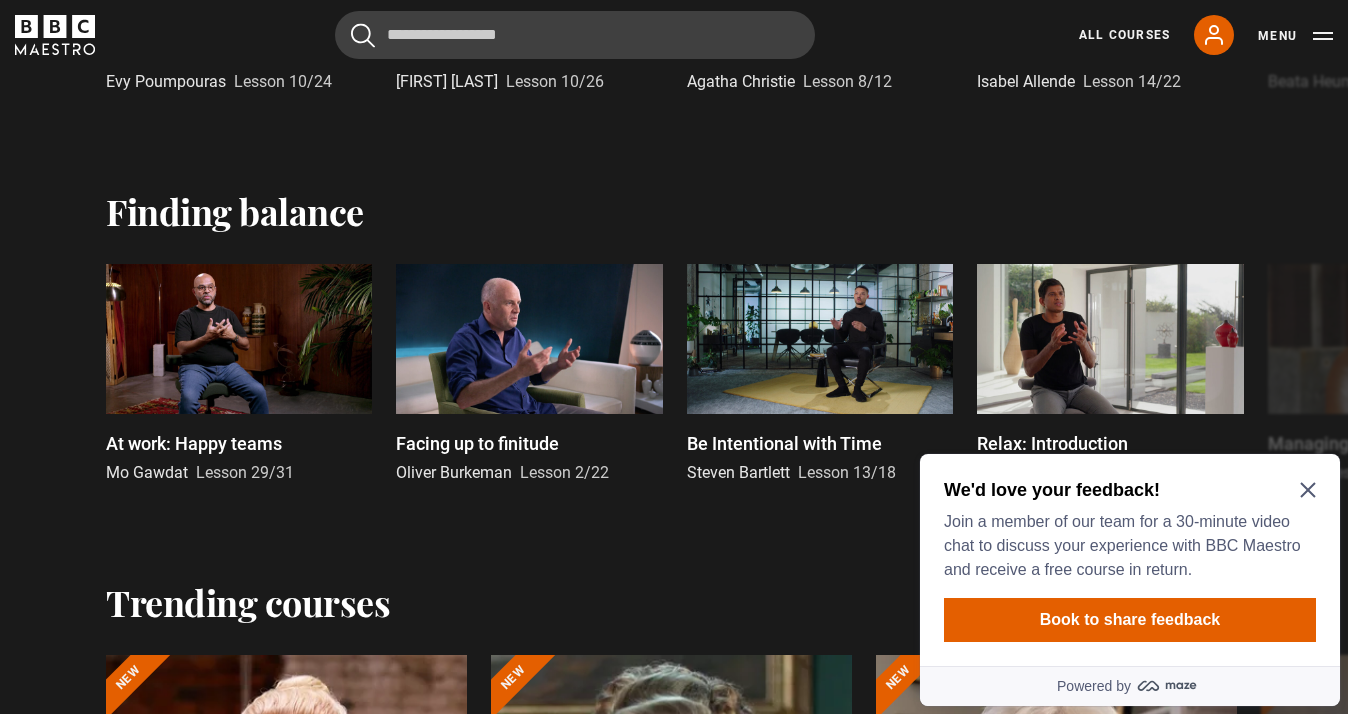 click on "Finding balance" at bounding box center [674, 211] 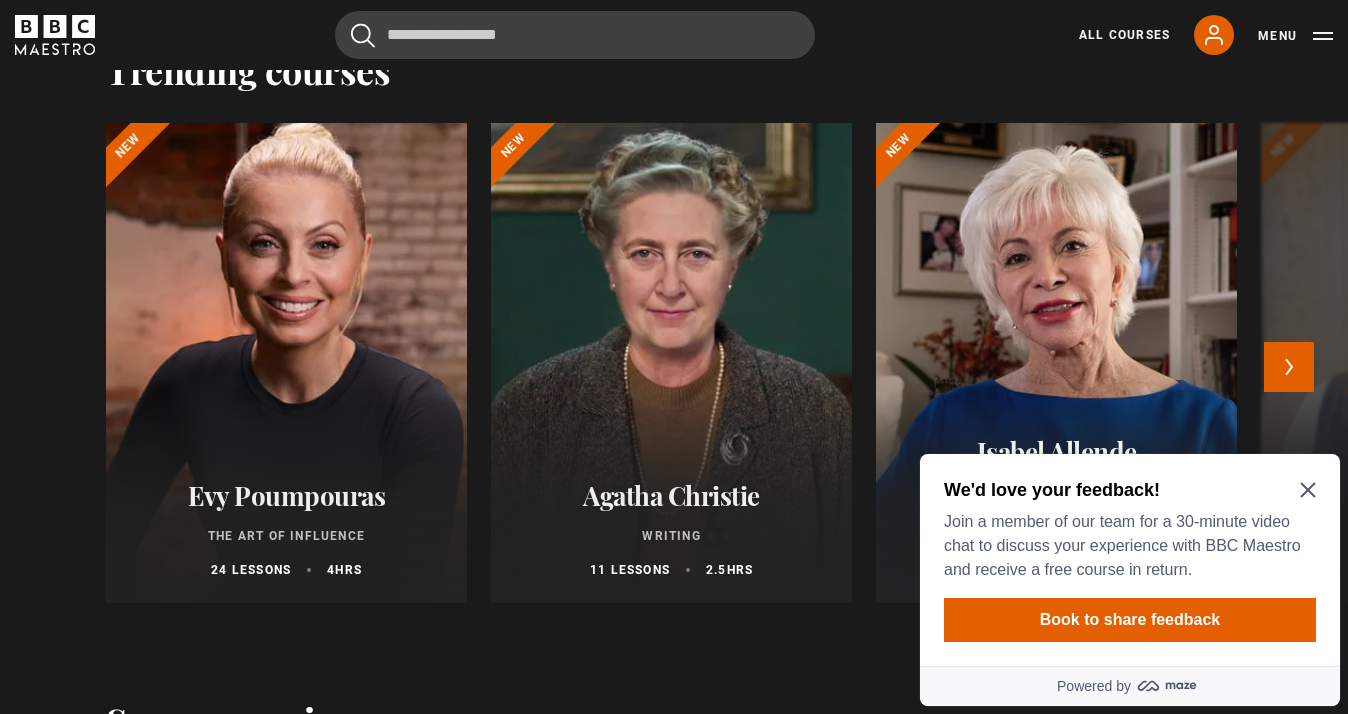 click at bounding box center (286, 363) 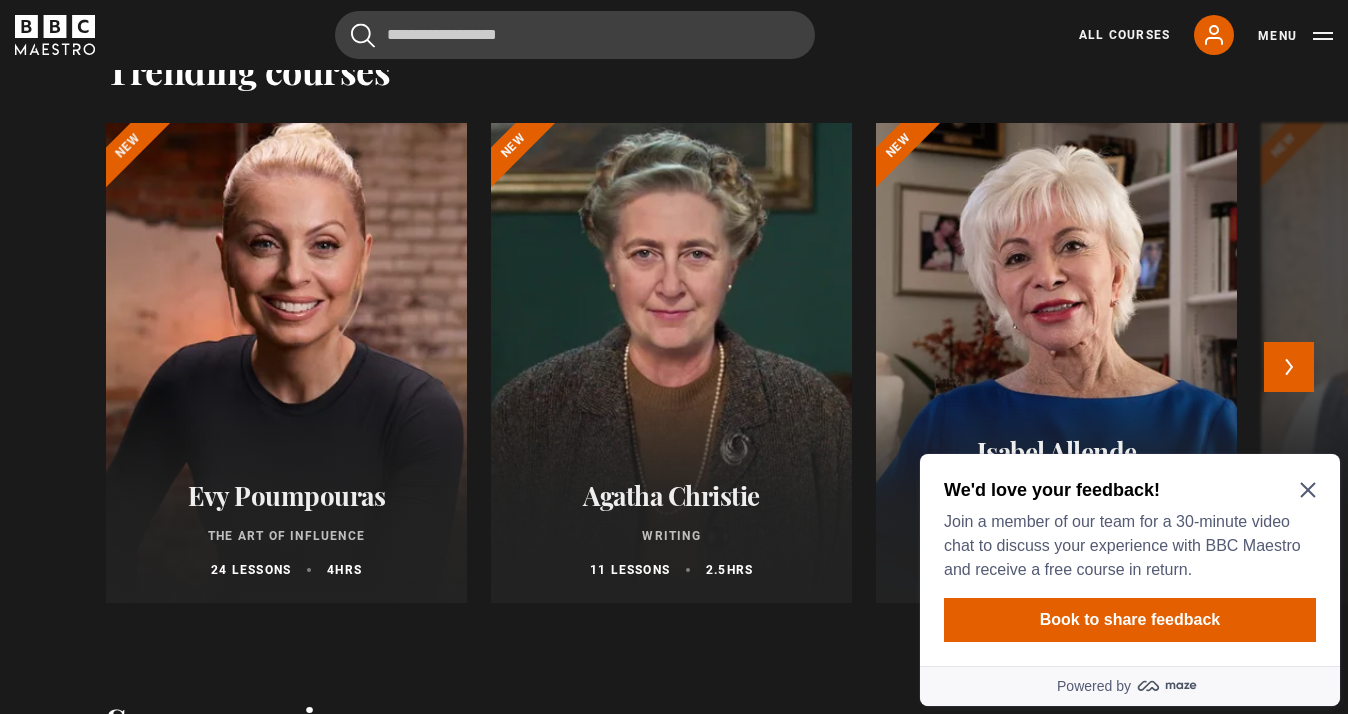 scroll, scrollTop: 2280, scrollLeft: 0, axis: vertical 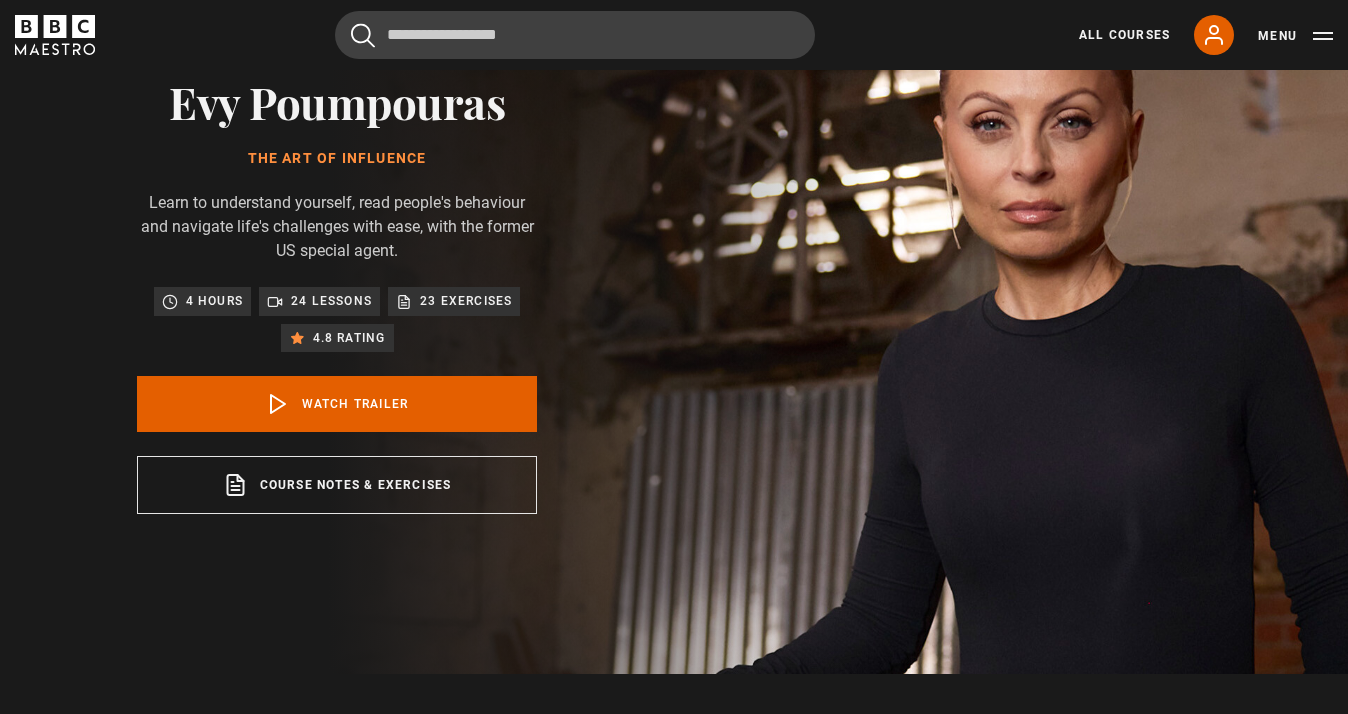 drag, startPoint x: 1085, startPoint y: 36, endPoint x: 1066, endPoint y: 31, distance: 19.646883 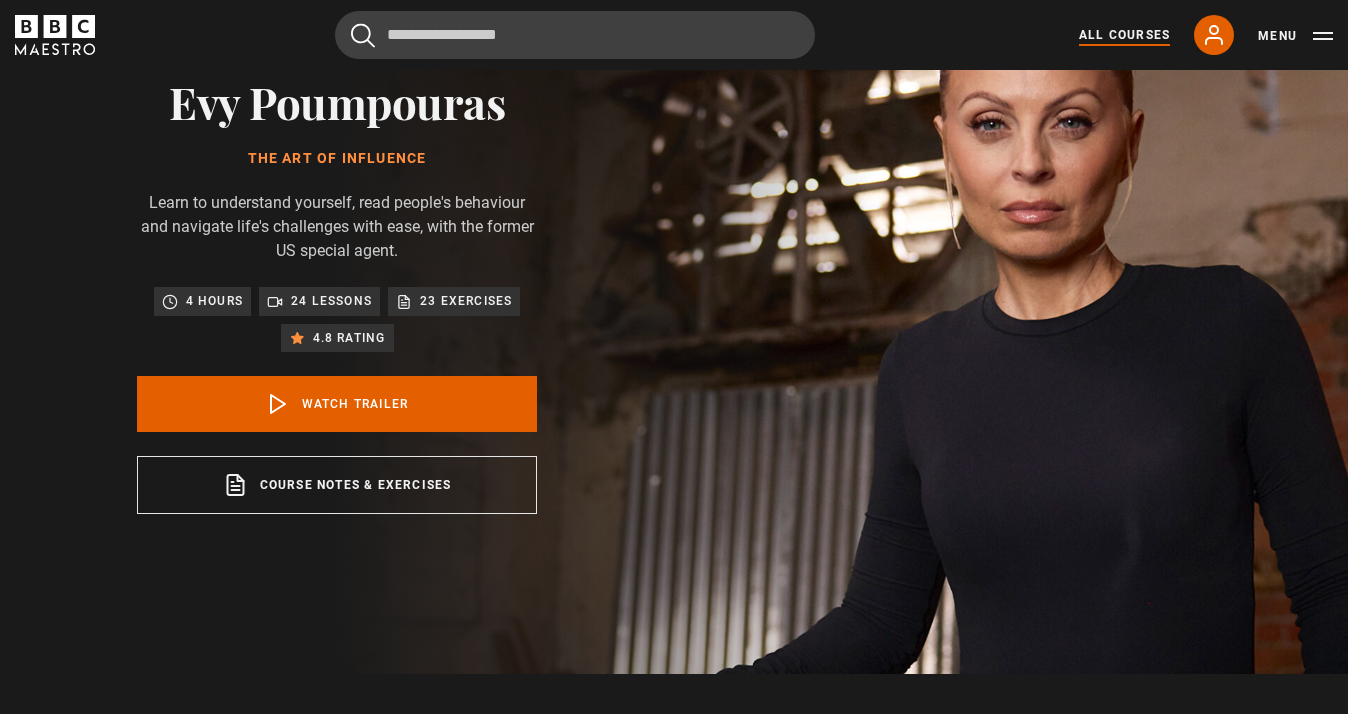 click on "All Courses" at bounding box center (1124, 35) 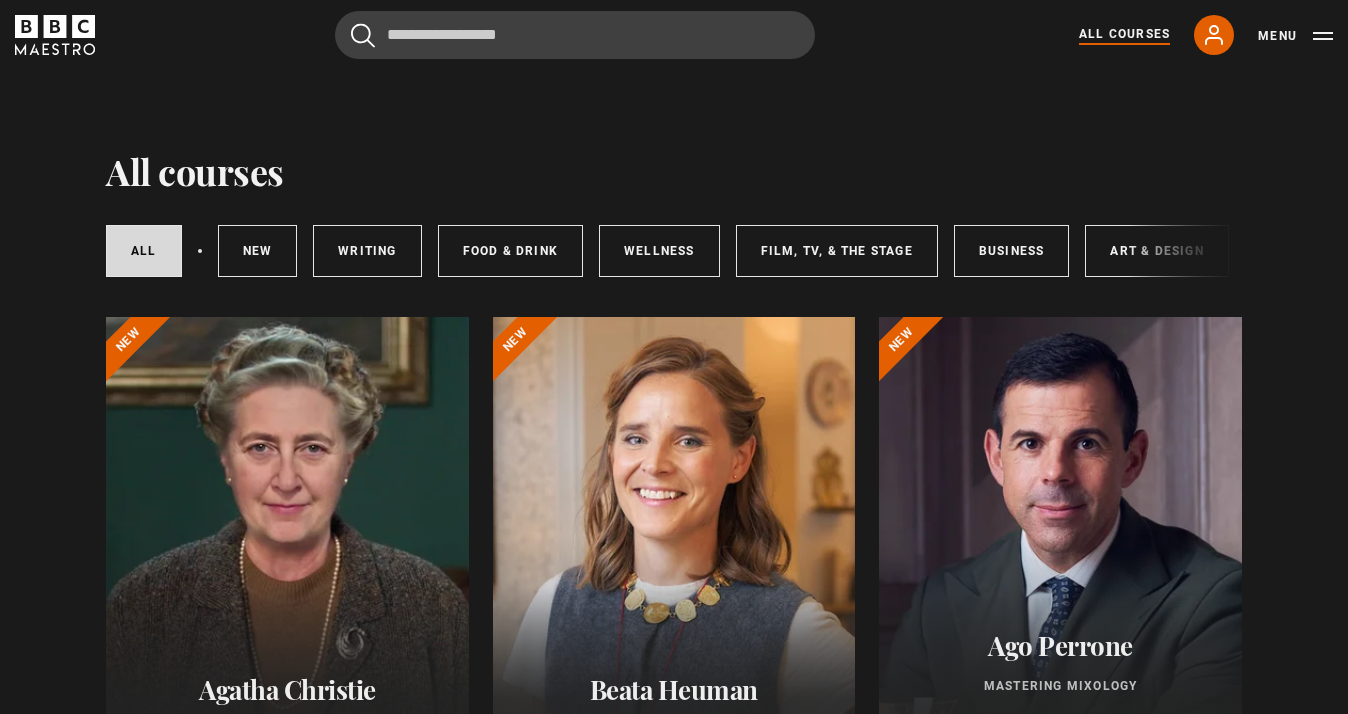scroll, scrollTop: 0, scrollLeft: 0, axis: both 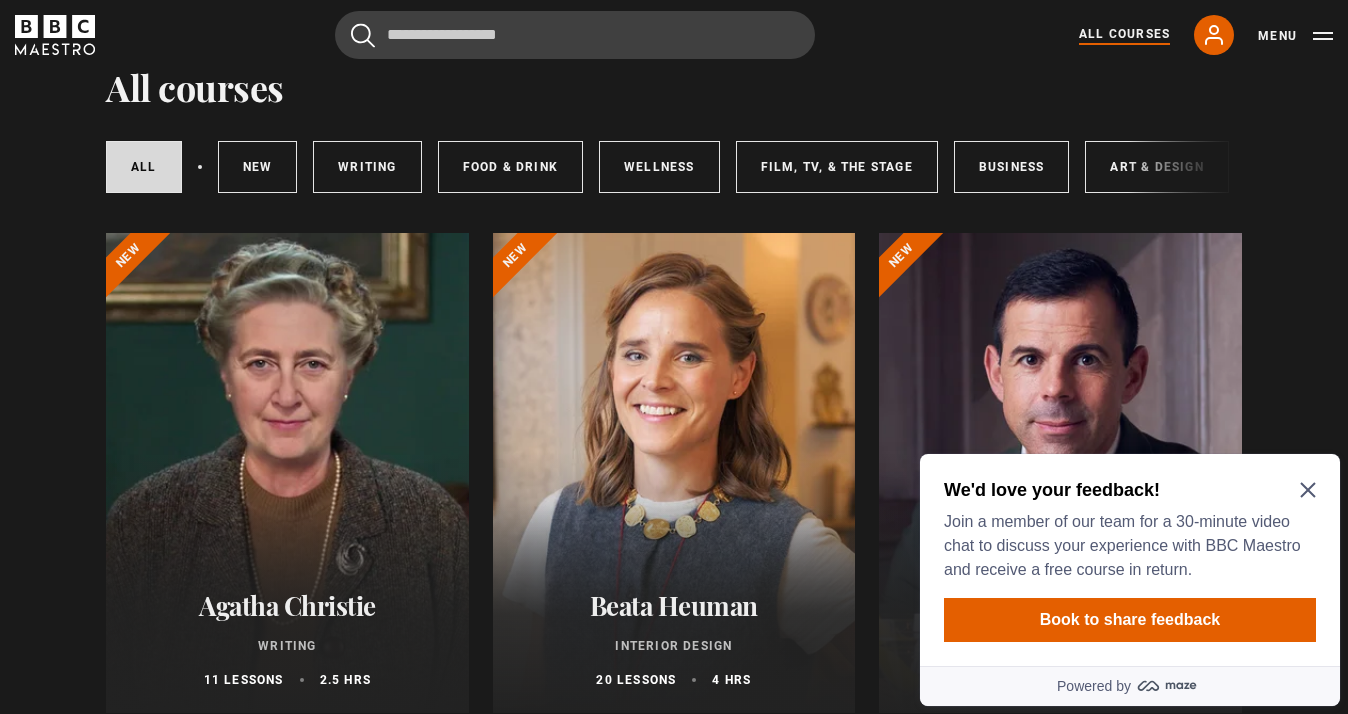 click 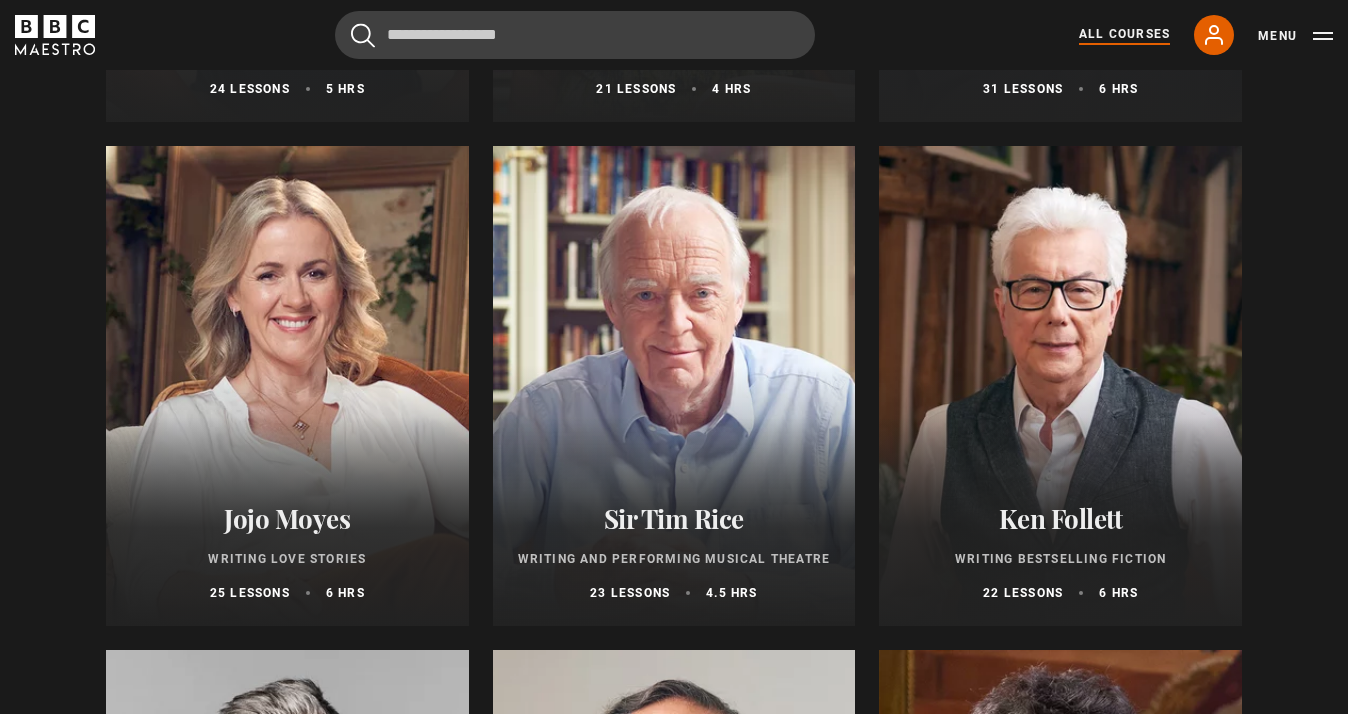 scroll, scrollTop: 3689, scrollLeft: 0, axis: vertical 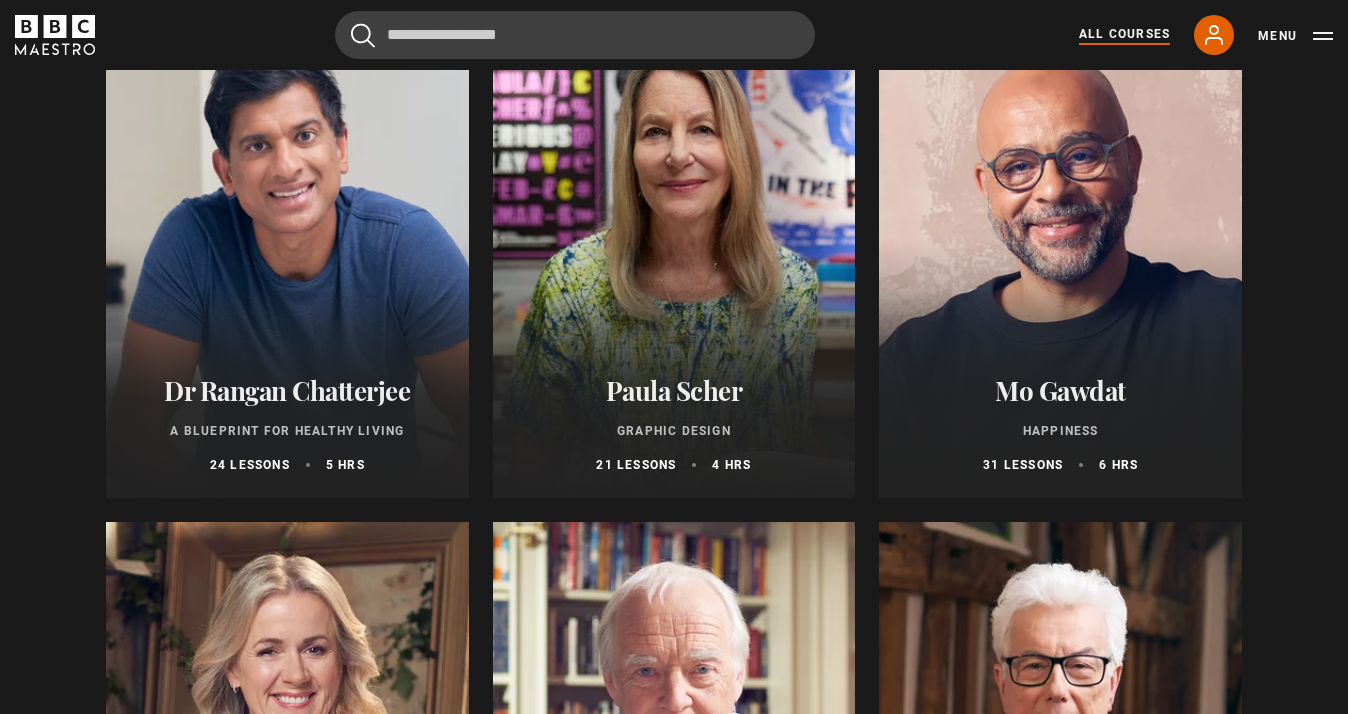 drag, startPoint x: 393, startPoint y: 582, endPoint x: 405, endPoint y: 573, distance: 15 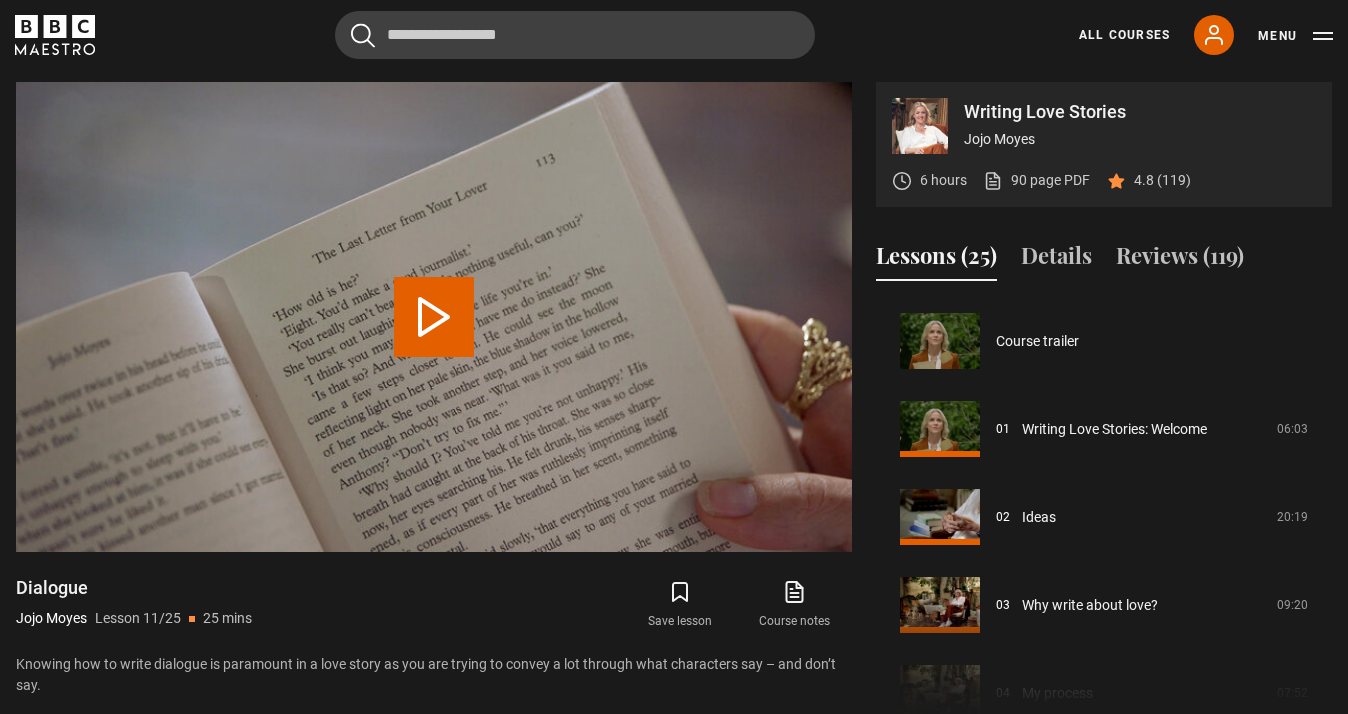 scroll, scrollTop: 0, scrollLeft: 0, axis: both 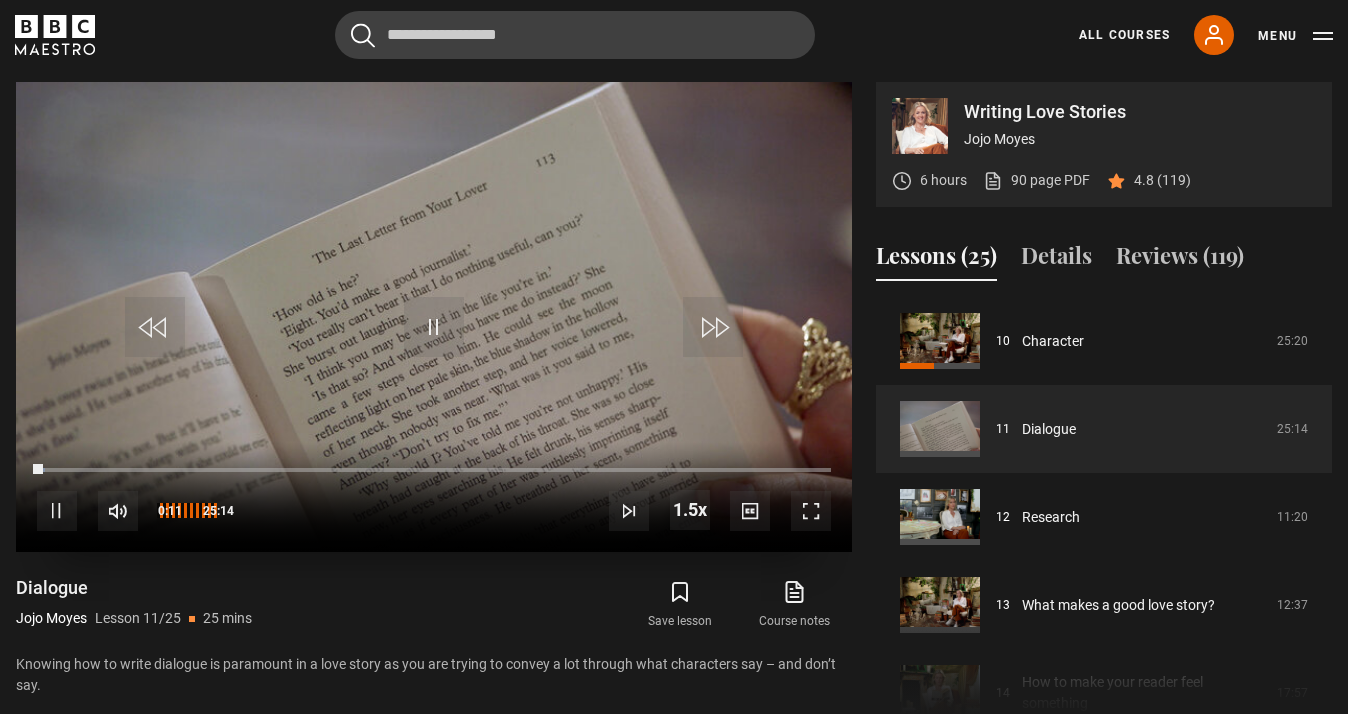 click at bounding box center [118, 511] 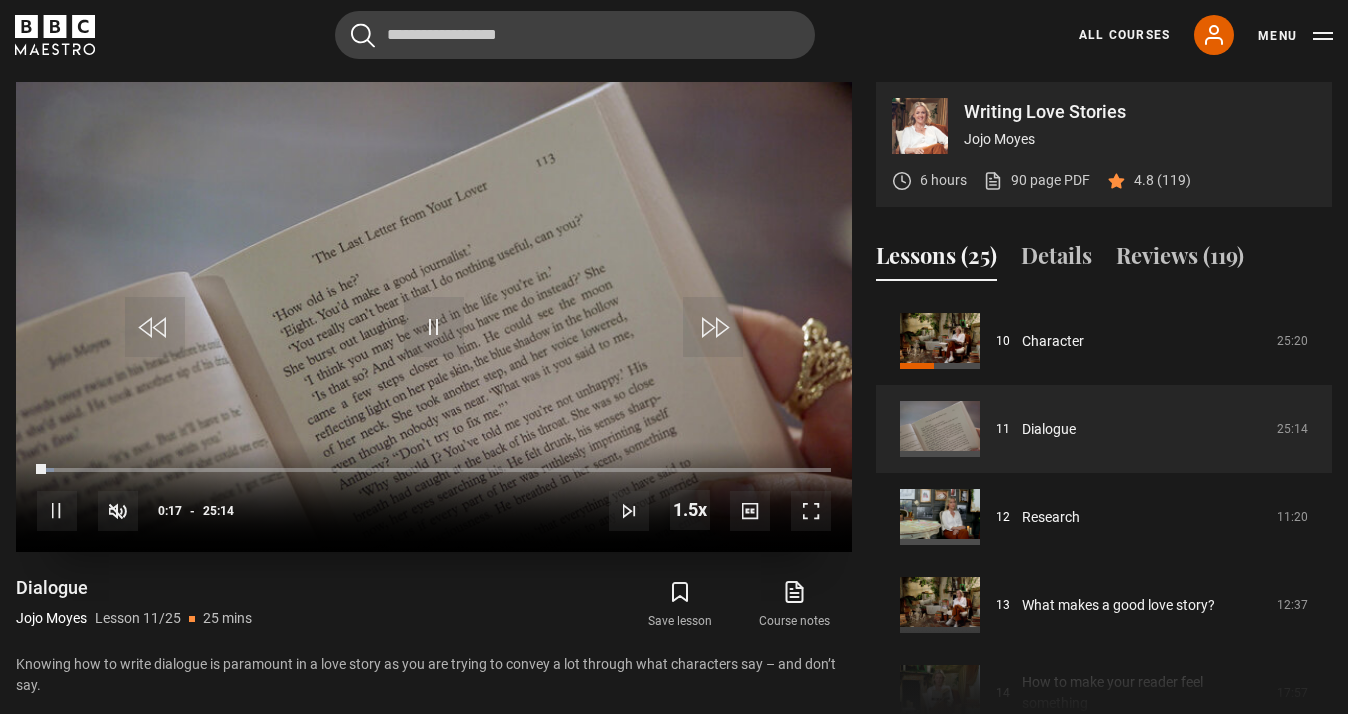 click at bounding box center (713, 327) 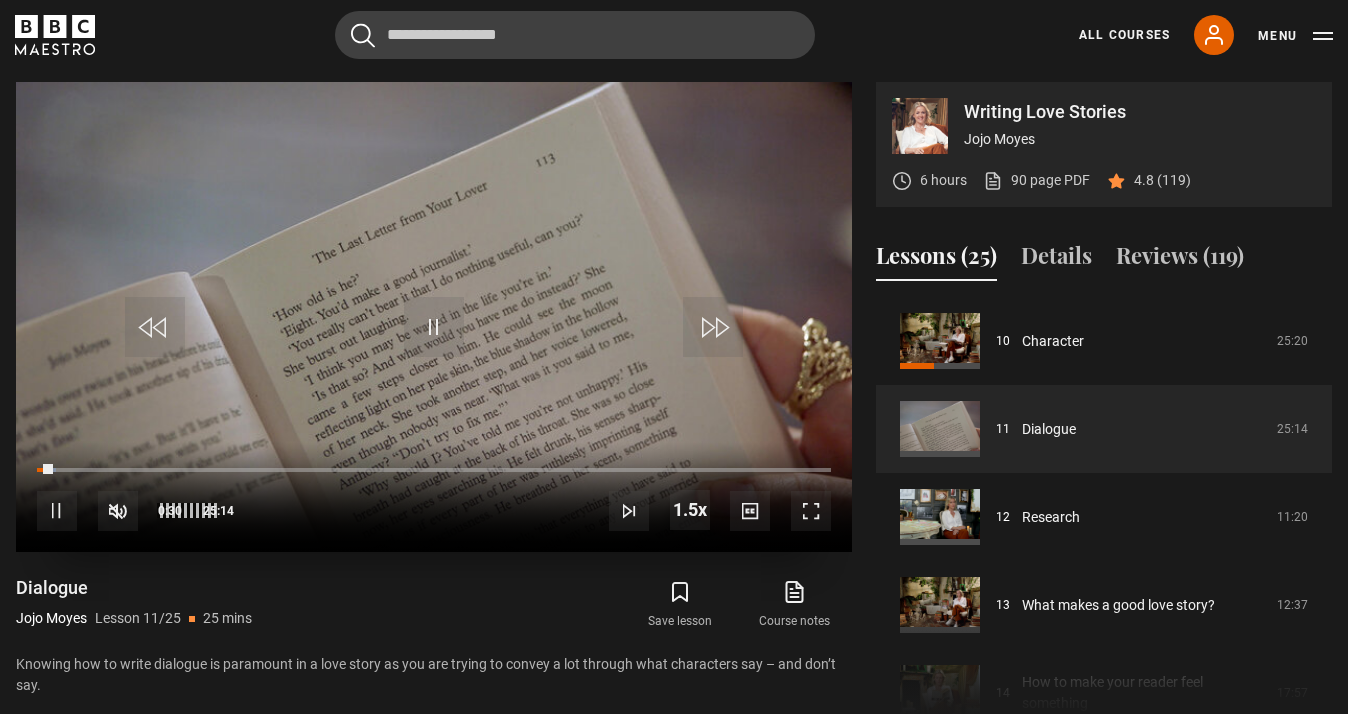 drag, startPoint x: 116, startPoint y: 504, endPoint x: 127, endPoint y: 503, distance: 11.045361 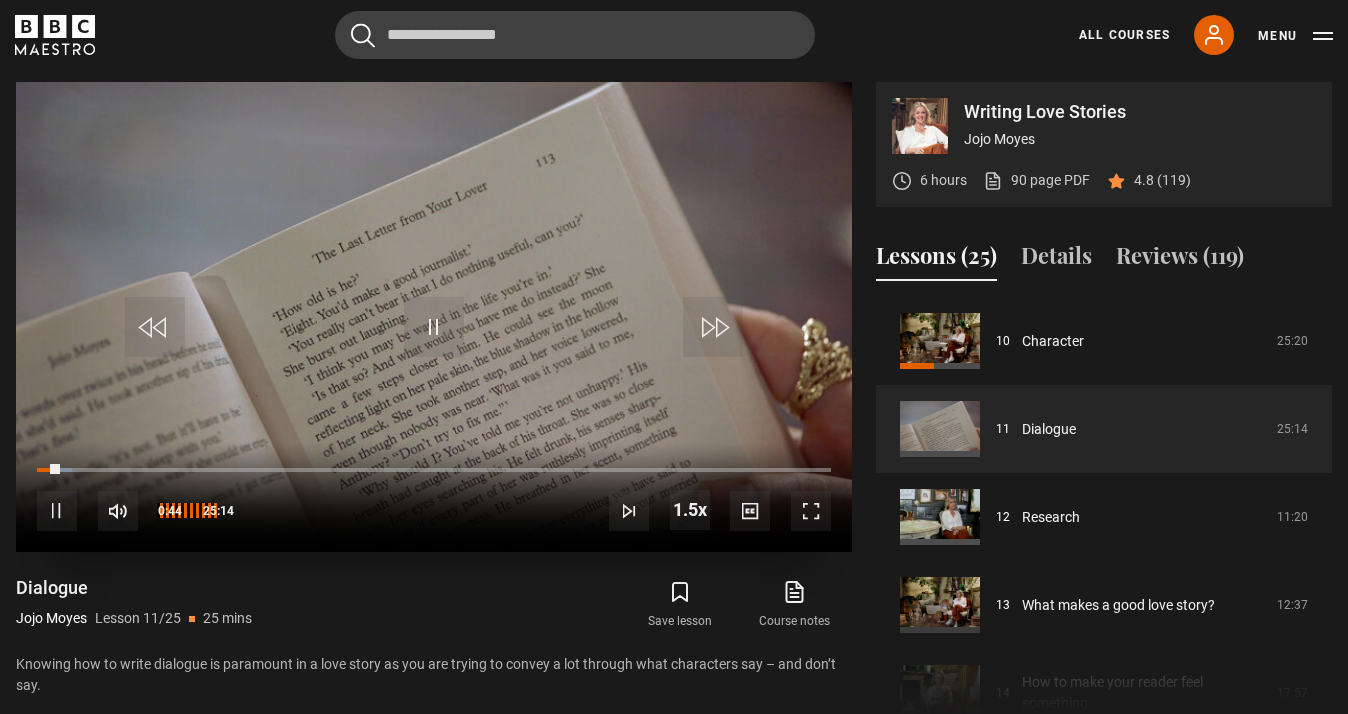 drag, startPoint x: 107, startPoint y: 485, endPoint x: 112, endPoint y: 494, distance: 10.29563 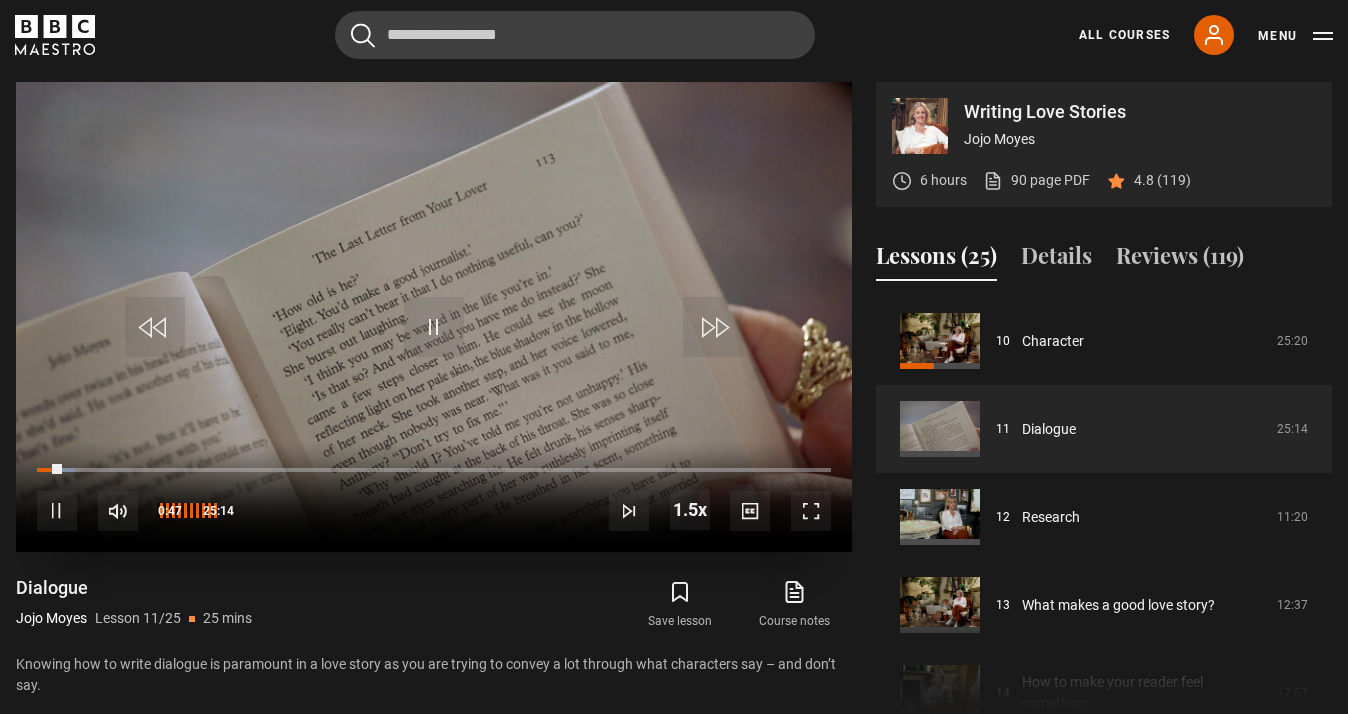 click at bounding box center [118, 511] 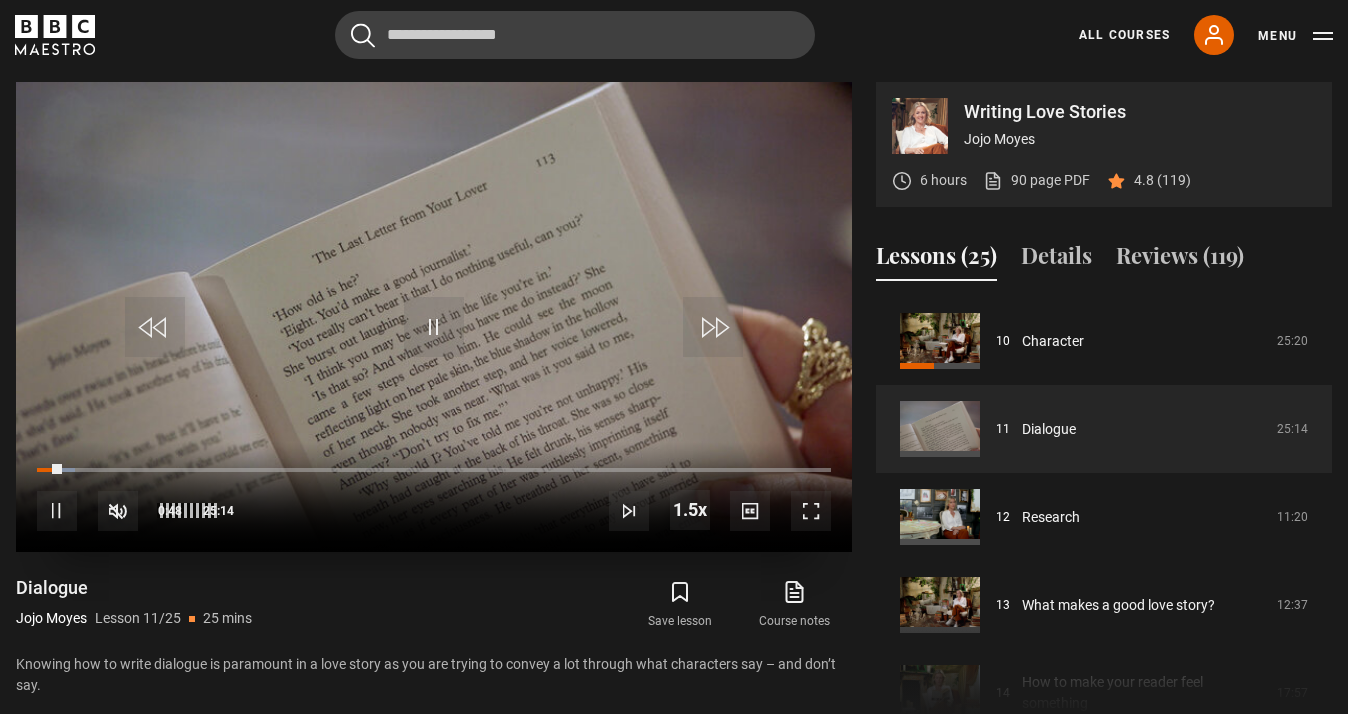 click at bounding box center [118, 511] 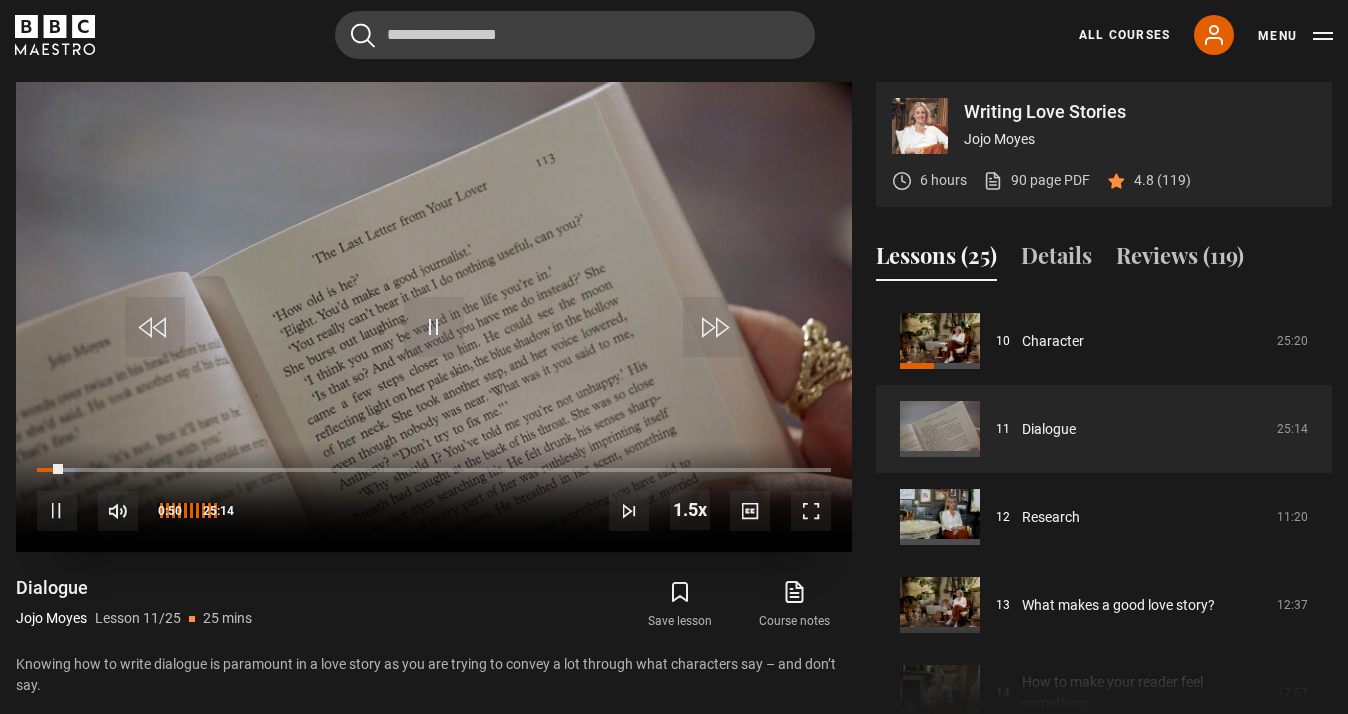 click at bounding box center [118, 511] 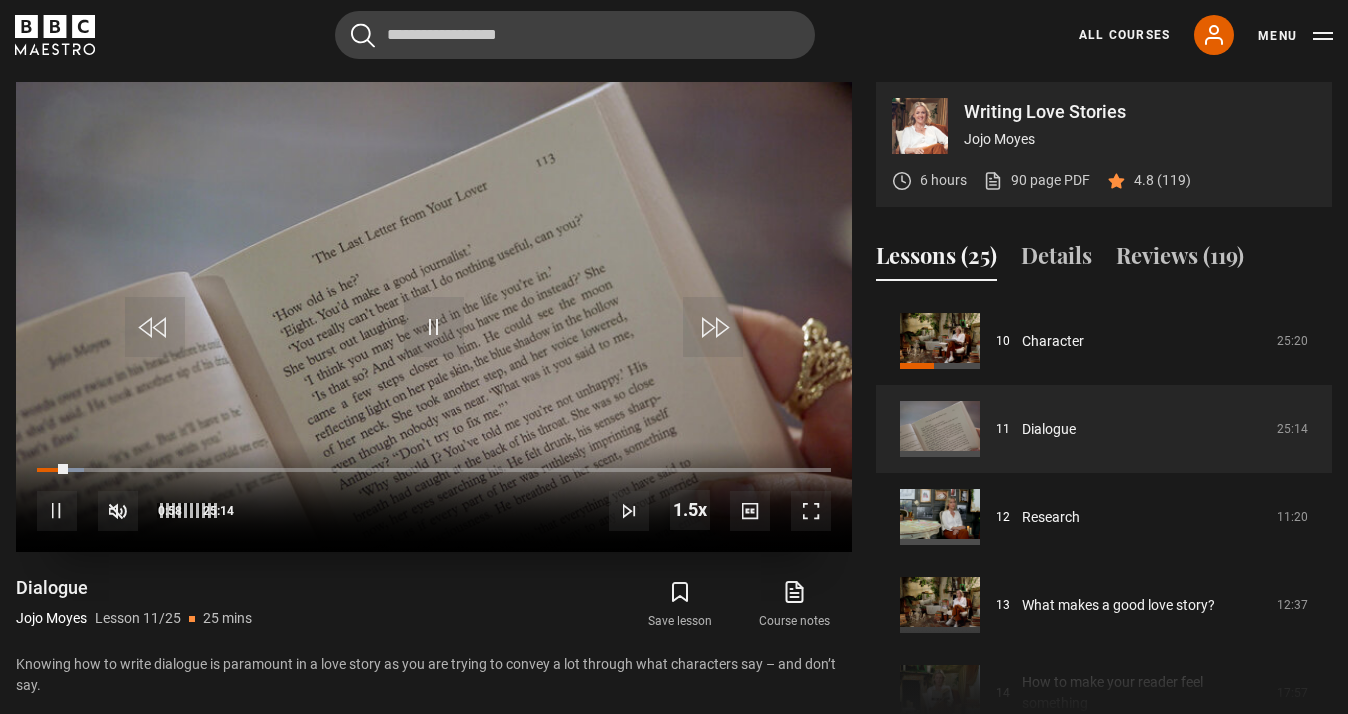 click at bounding box center (118, 511) 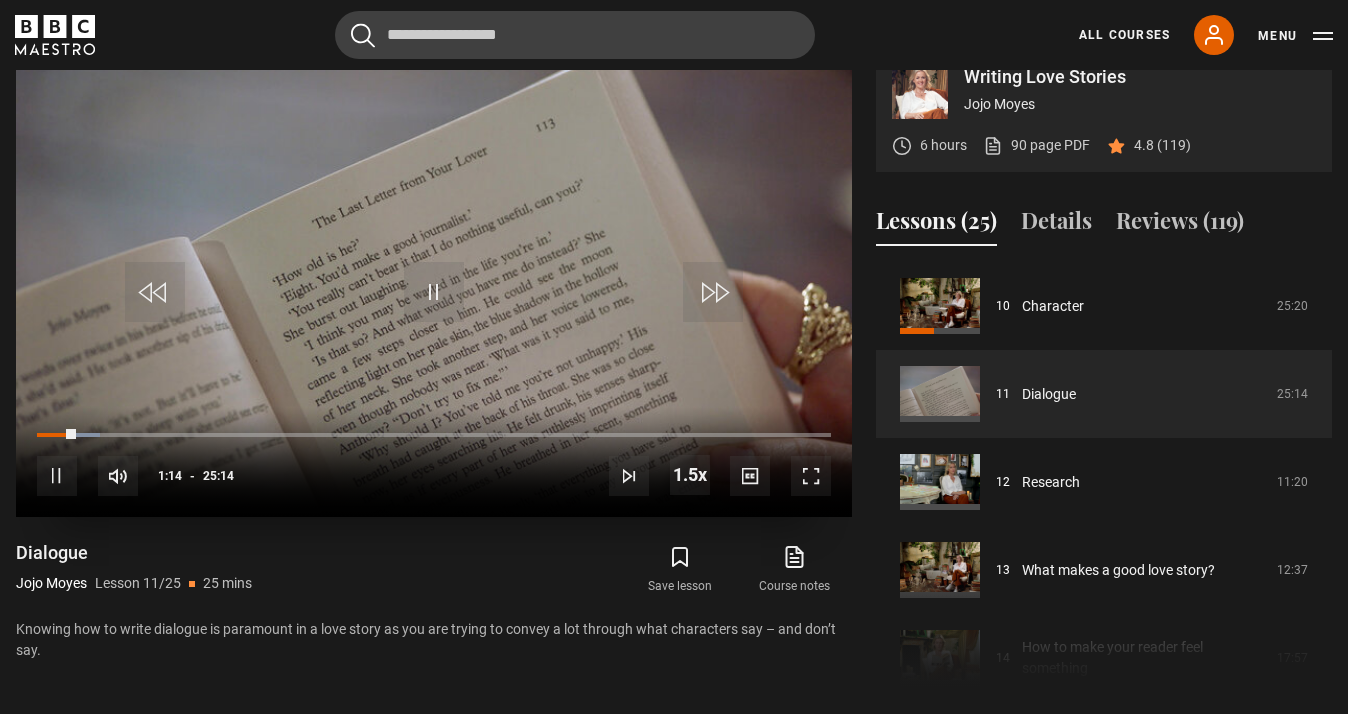 scroll, scrollTop: 912, scrollLeft: 2, axis: both 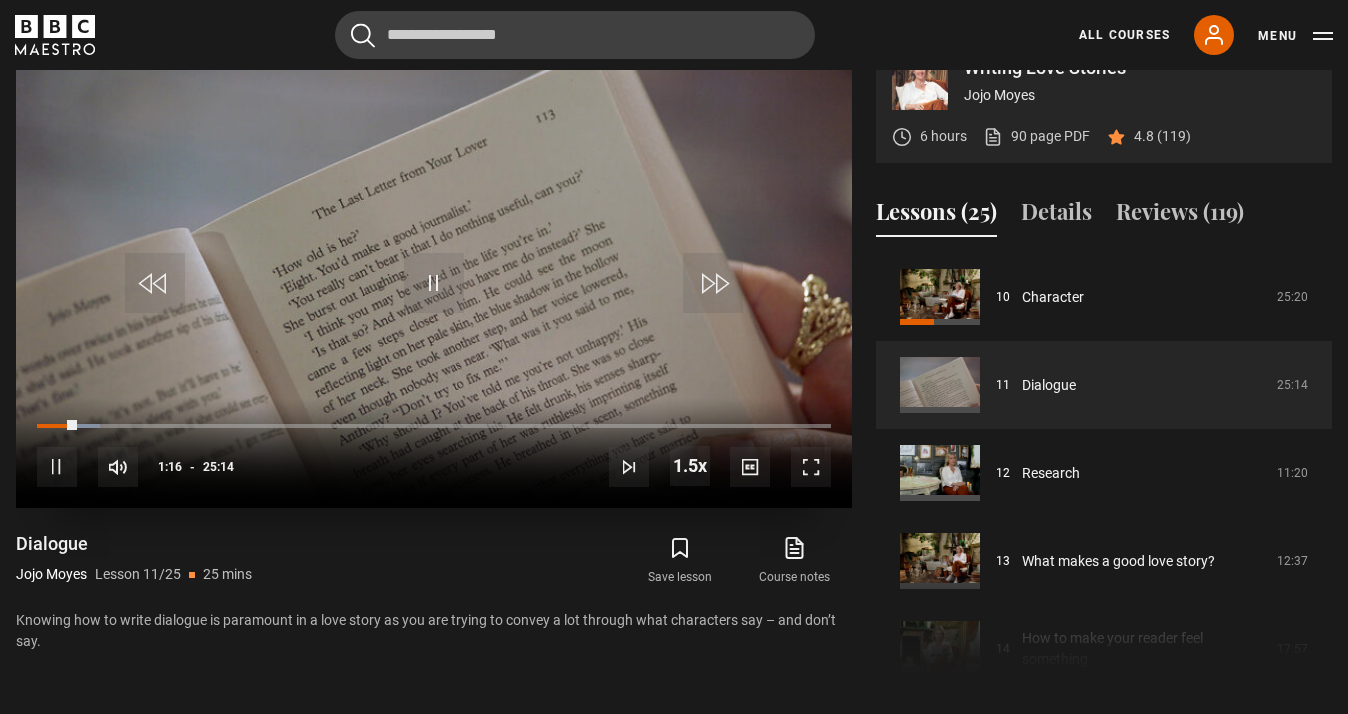 click at bounding box center [811, 467] 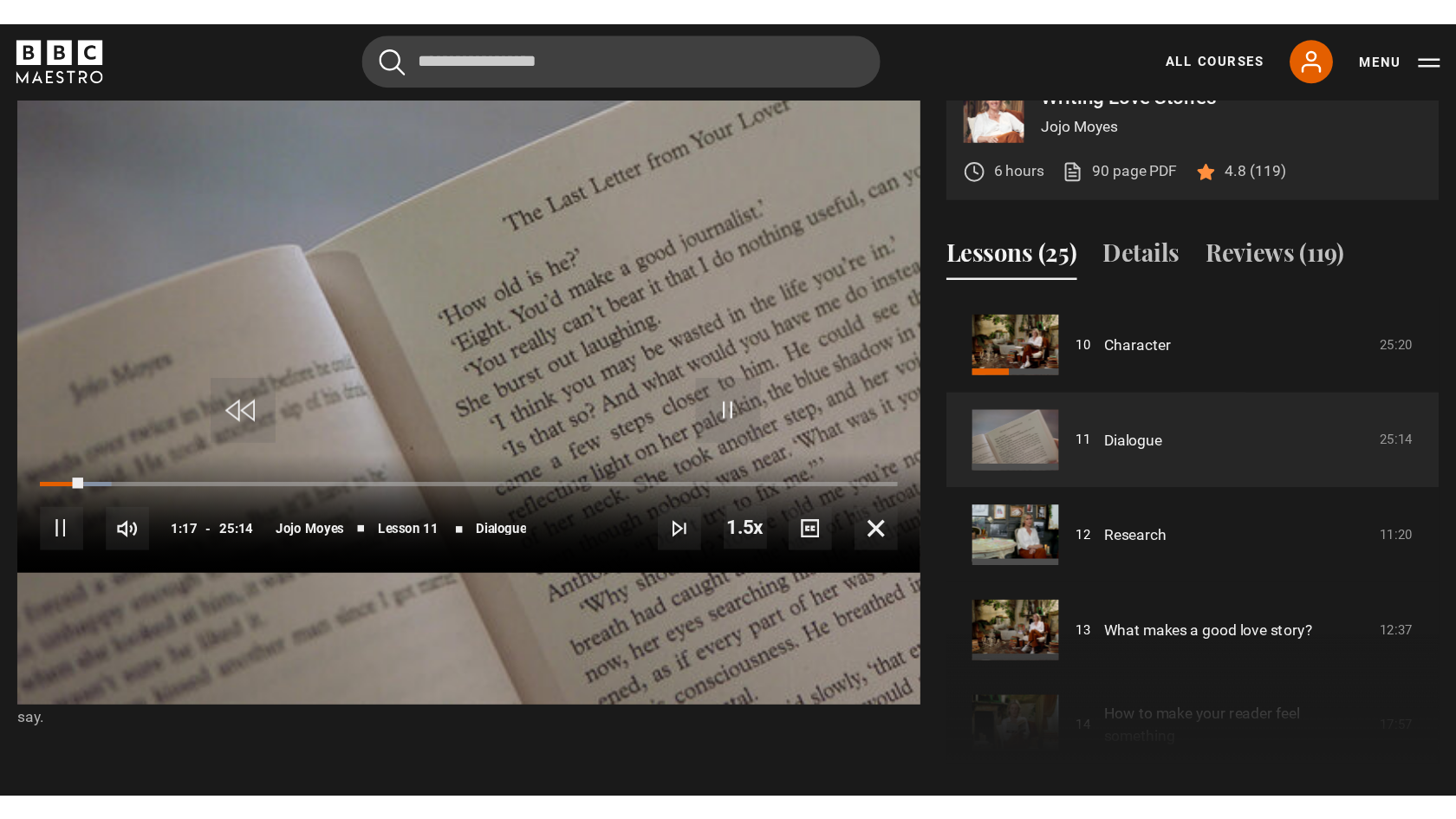 scroll, scrollTop: 790, scrollLeft: 0, axis: vertical 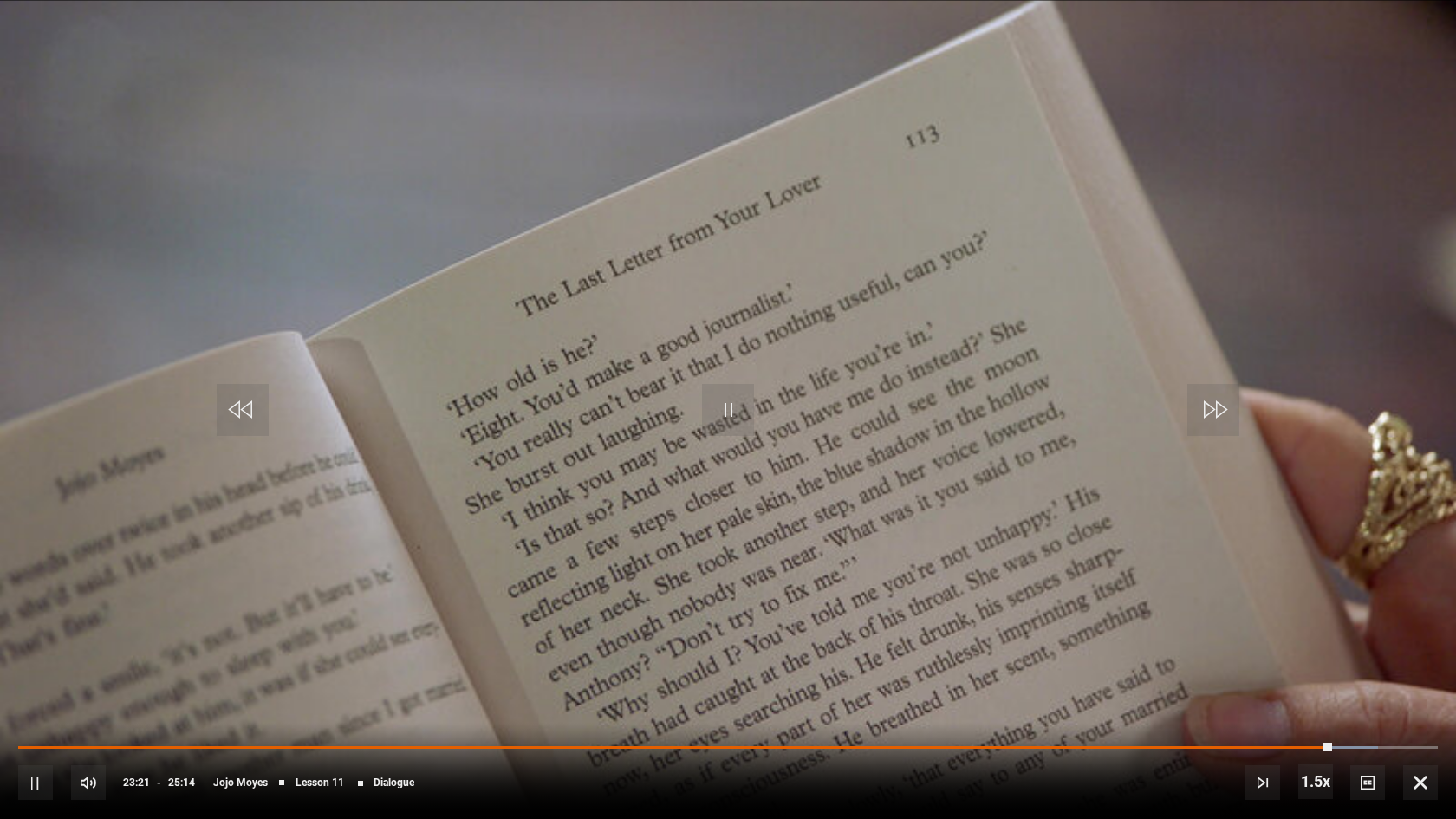 click at bounding box center (728, 409) 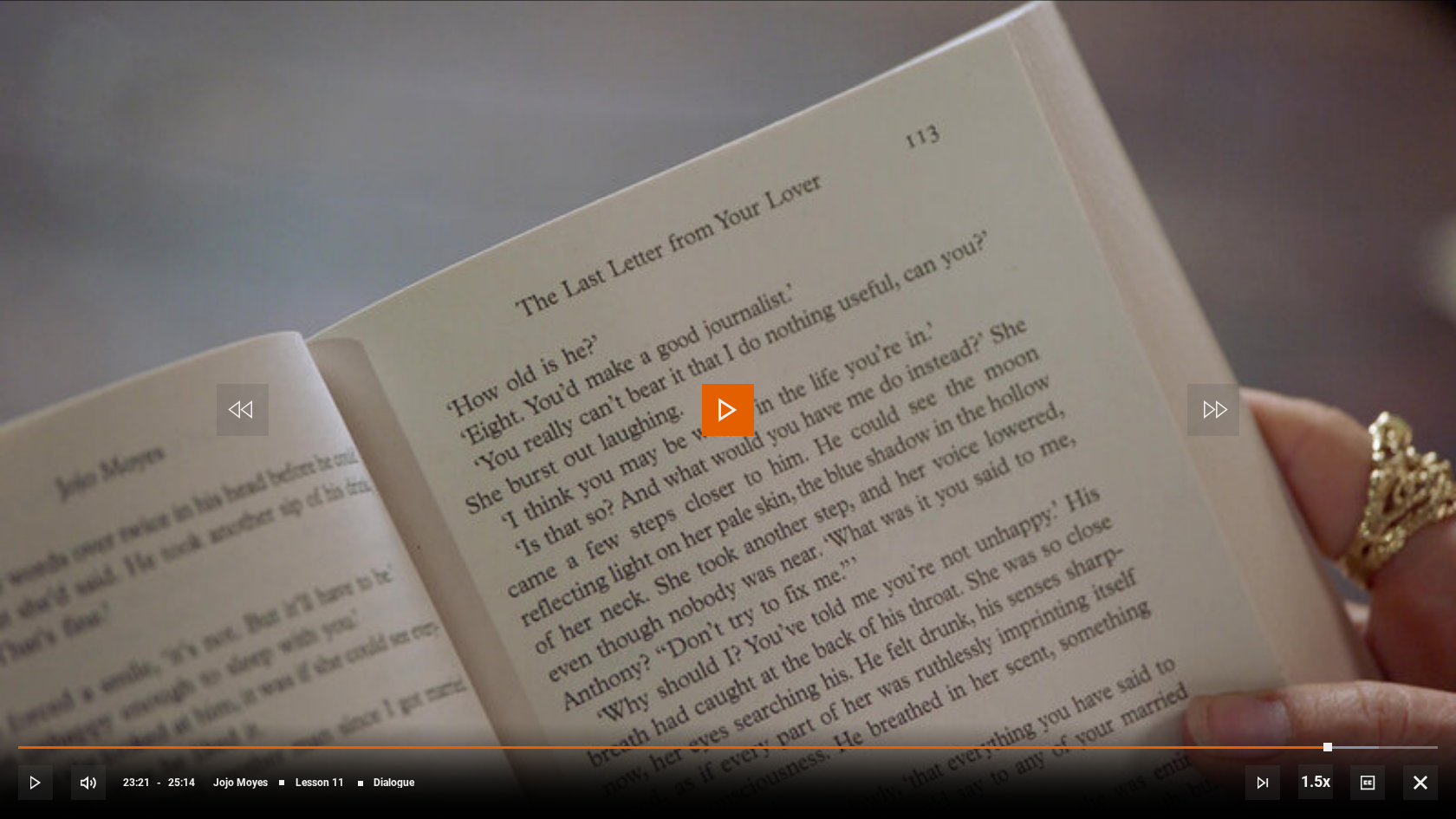 click at bounding box center (728, 409) 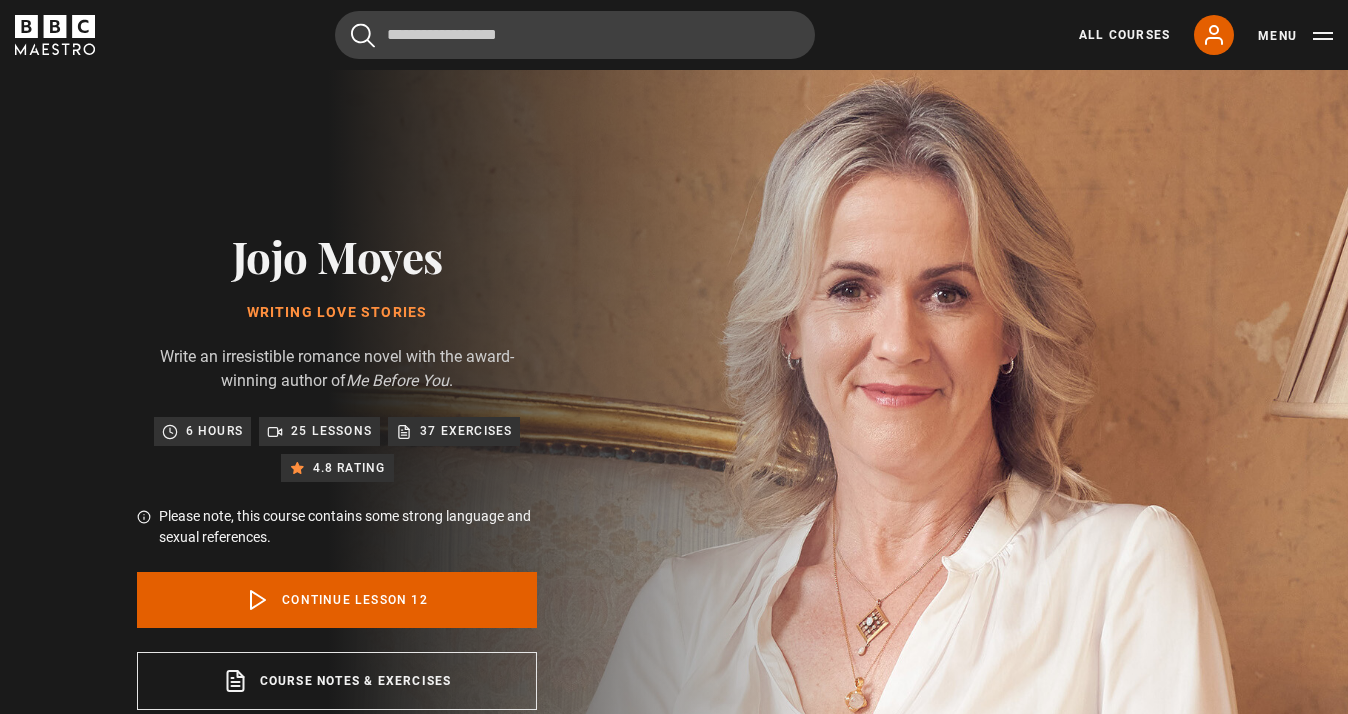 scroll, scrollTop: 868, scrollLeft: 0, axis: vertical 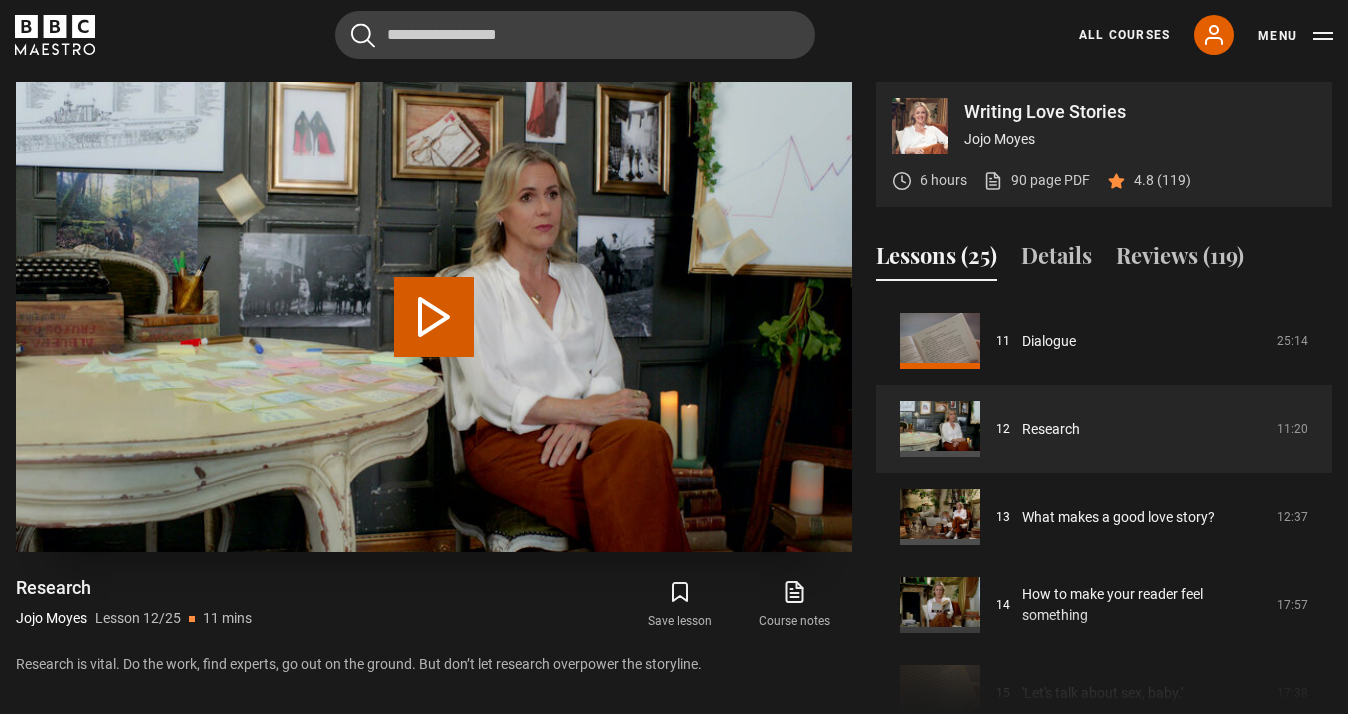 click on "Play Lesson Research" at bounding box center [434, 317] 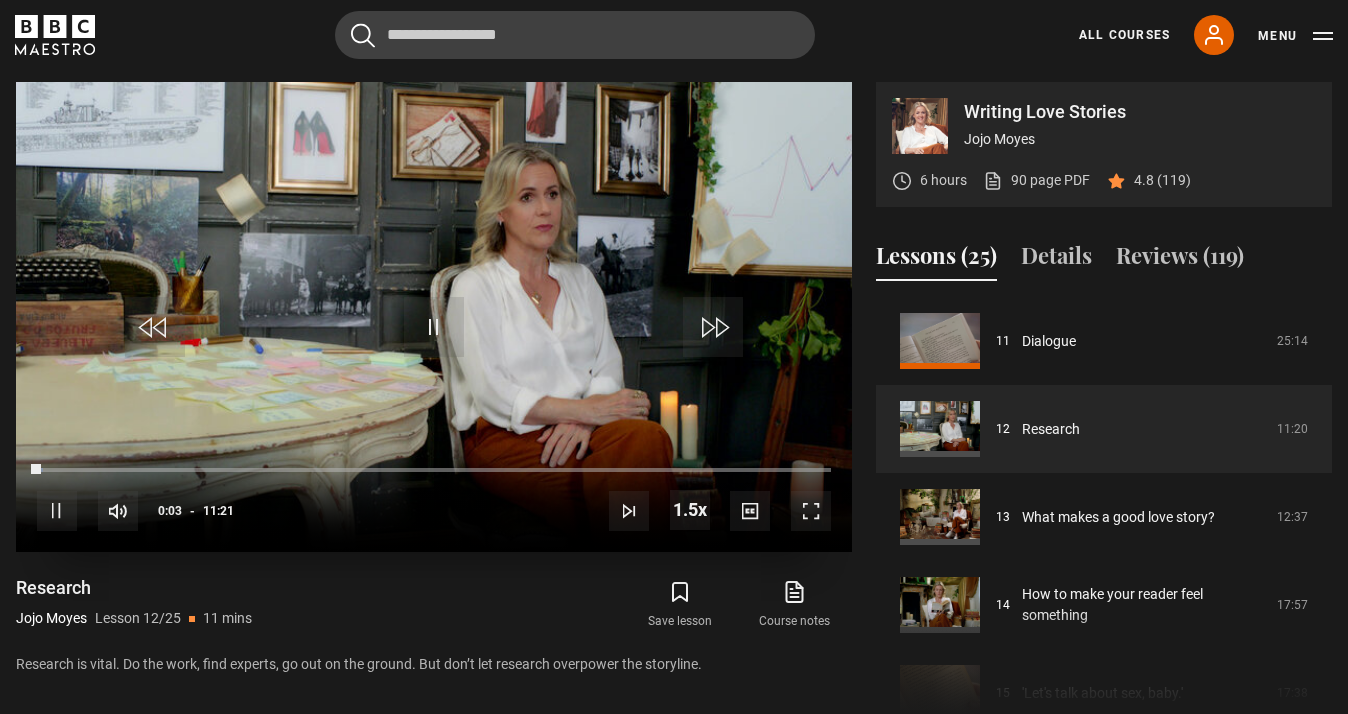 click at bounding box center [811, 511] 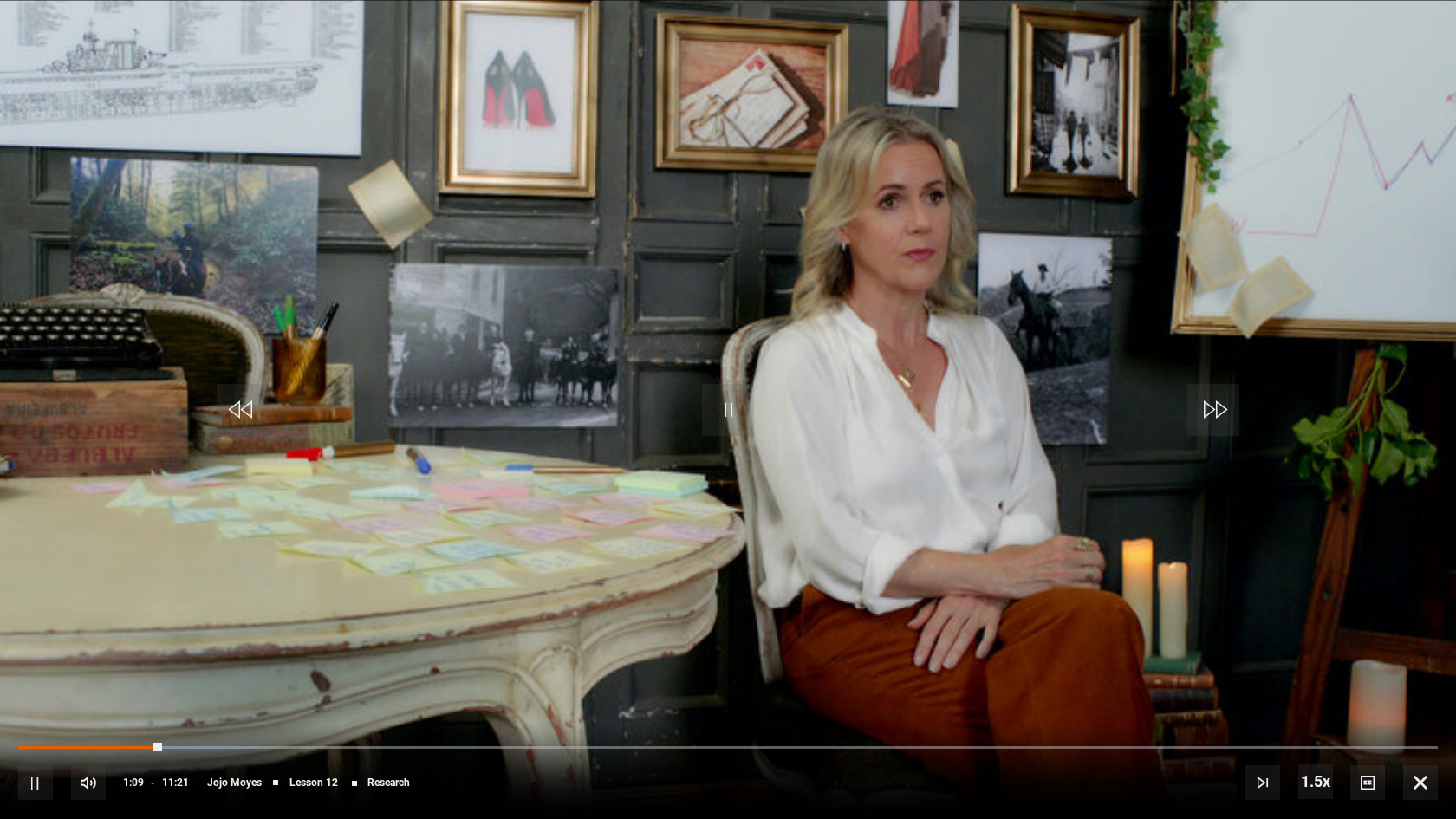 click on "10s Skip Back 10 seconds Pause 10s Skip Forward 10 seconds Loaded :  16.85% 01:07 01:09 Pause Mute Current Time  1:09 - Duration  11:21
[FIRST] [LAST]
Lesson 12
Research
1.5x Playback Rate 2x 1.5x , selected 1x 0.5x Captions captions off , selected English  Captions" at bounding box center (728, 770) 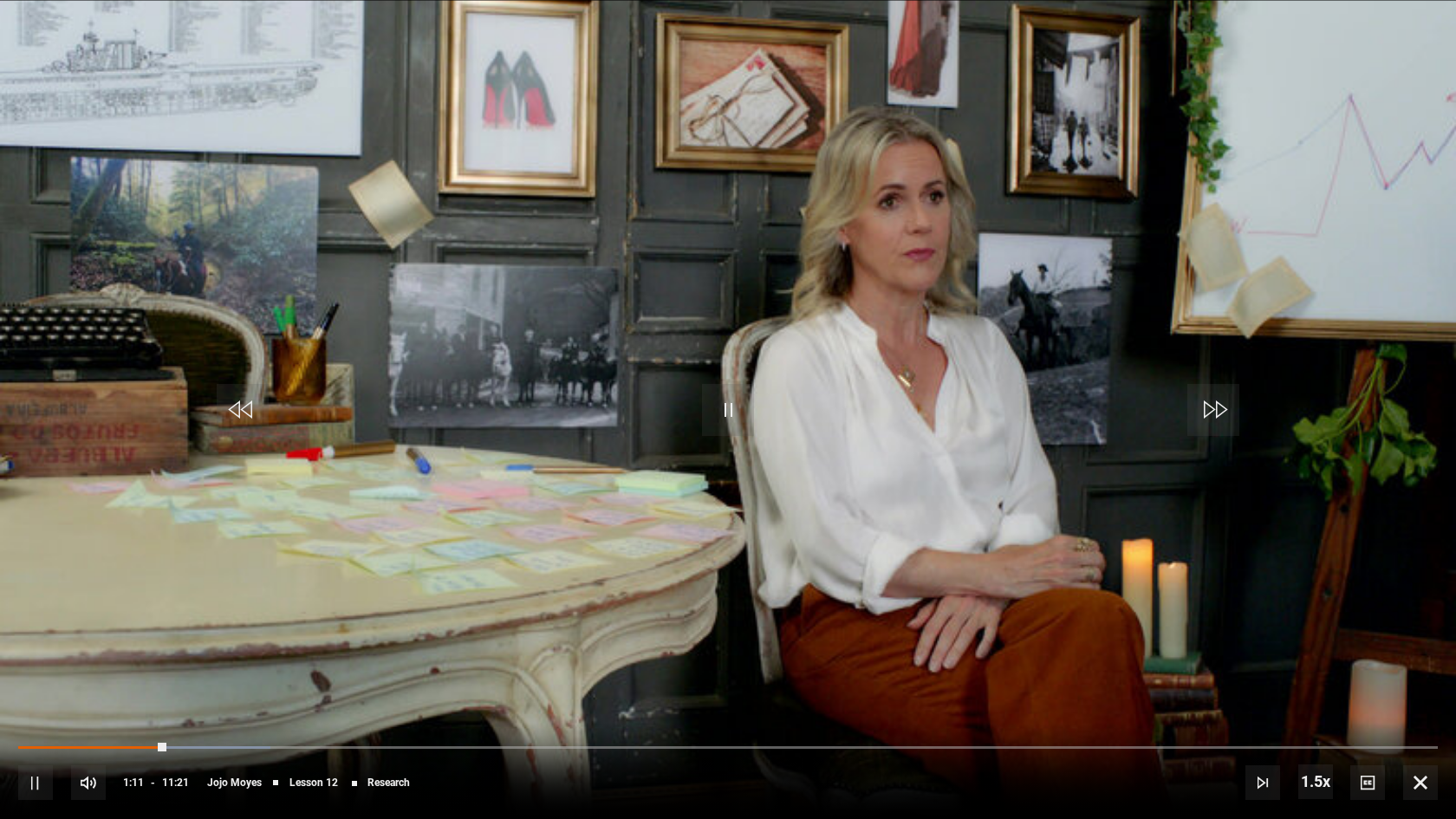 click on "10s Skip Back 10 seconds Pause 10s Skip Forward 10 seconds Loaded :  17.78% 01:08 01:11 Pause Mute Current Time  1:11 - Duration  11:21
[FIRST] [LAST]
Lesson 12
Research
1.5x Playback Rate 2x 1.5x , selected 1x 0.5x Captions captions off , selected English  Captions" at bounding box center (728, 770) 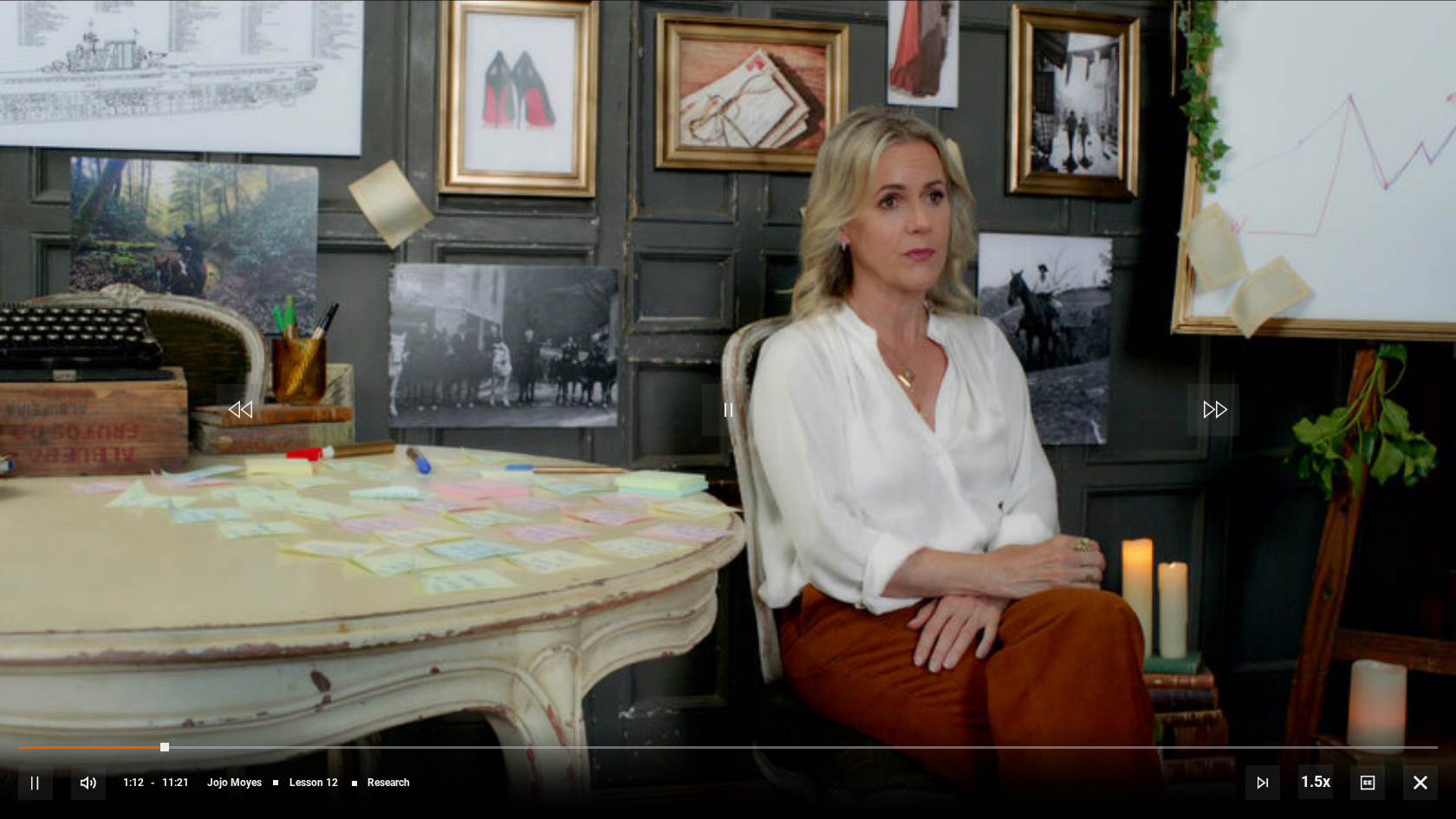 click on "10s Skip Back 10 seconds Pause 10s Skip Forward 10 seconds Loaded :  17.78% 01:09 01:12 Pause Mute Current Time  1:12 - Duration  11:21
[FIRST] [LAST]
Lesson 12
Research
1.5x Playback Rate 2x 1.5x , selected 1x 0.5x Captions captions off , selected English  Captions" at bounding box center (728, 770) 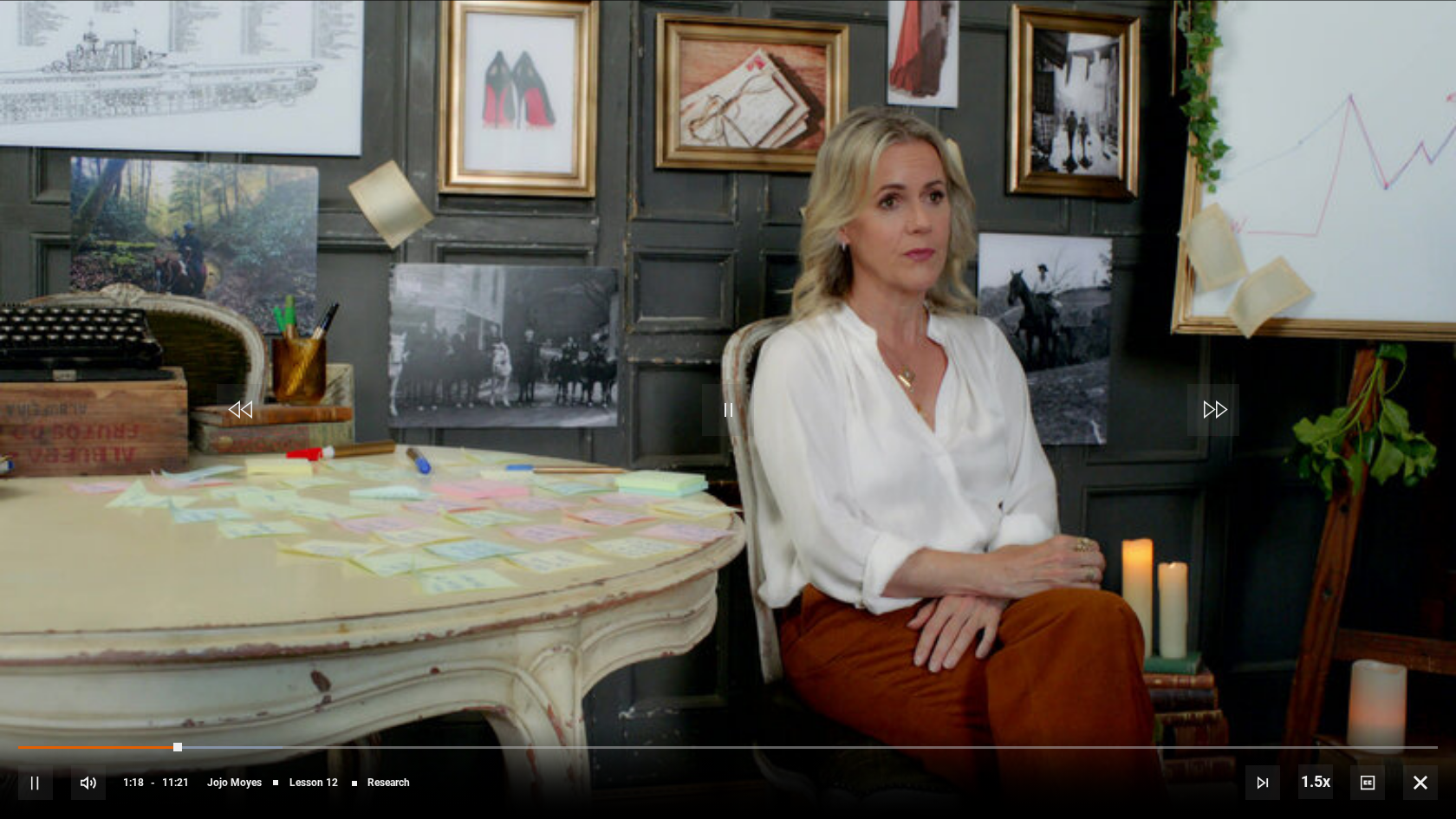 click at bounding box center (36, 783) 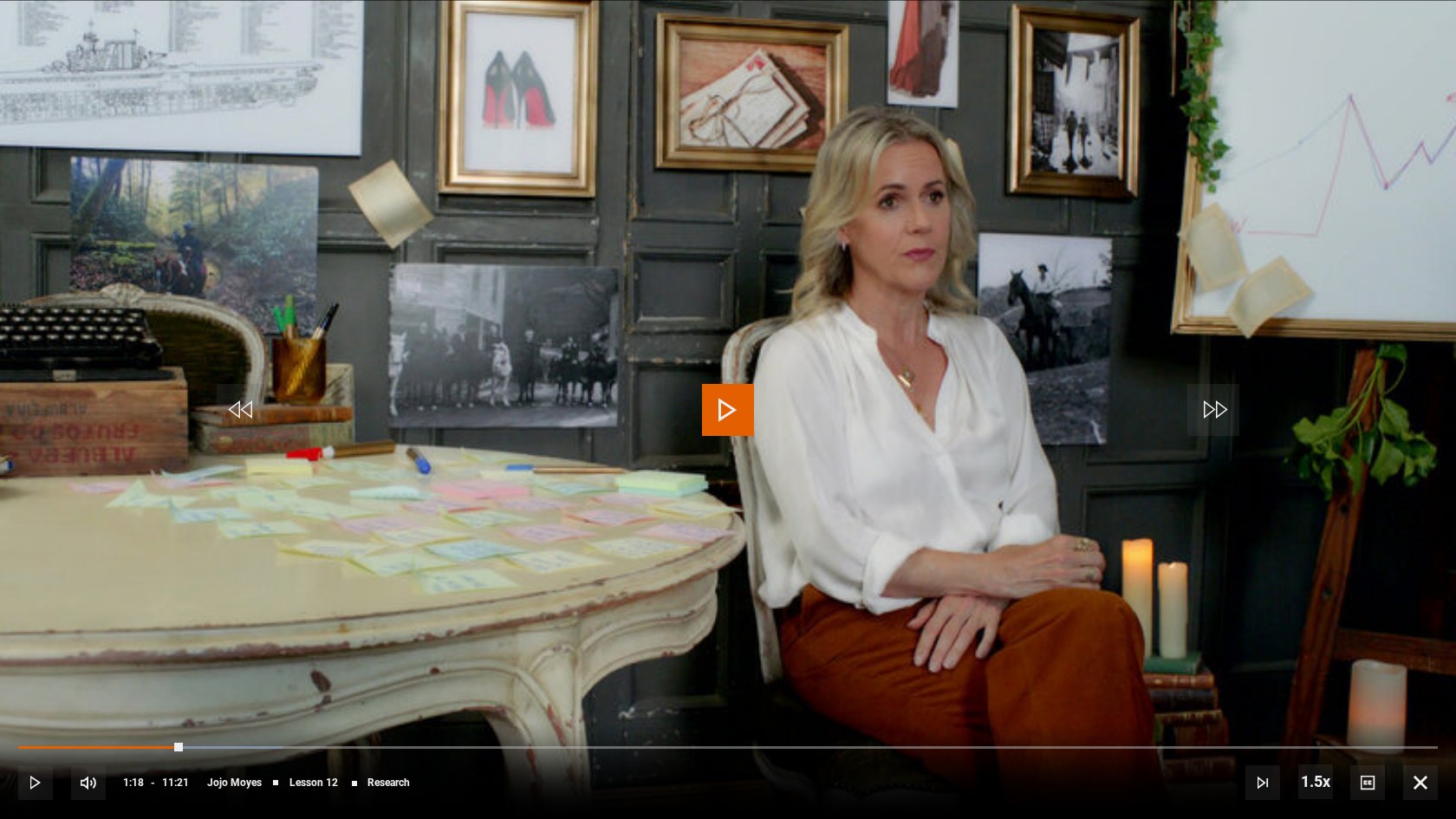 drag, startPoint x: 712, startPoint y: 417, endPoint x: 720, endPoint y: 411, distance: 10 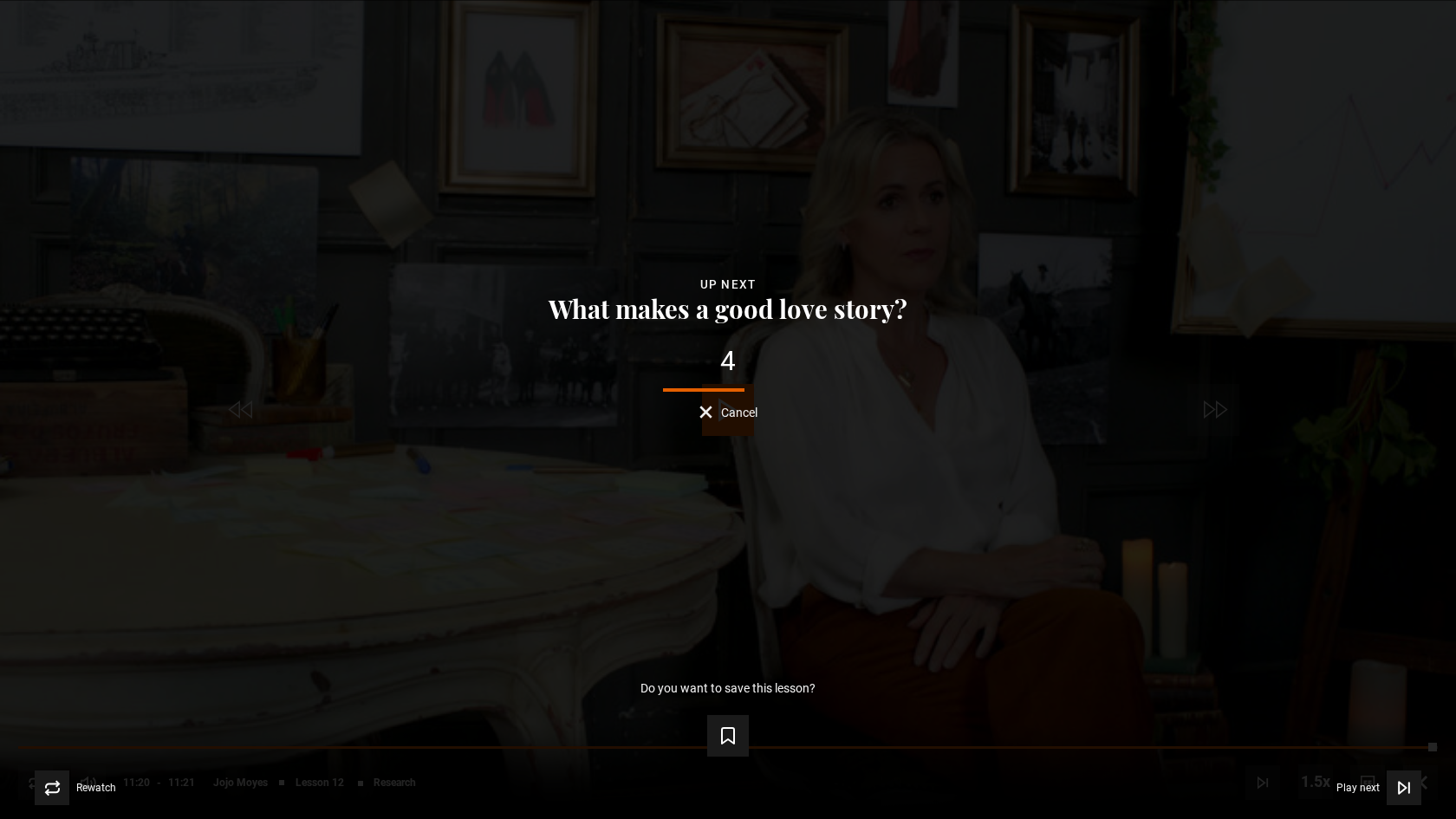 click on "Cancel" at bounding box center [728, 412] 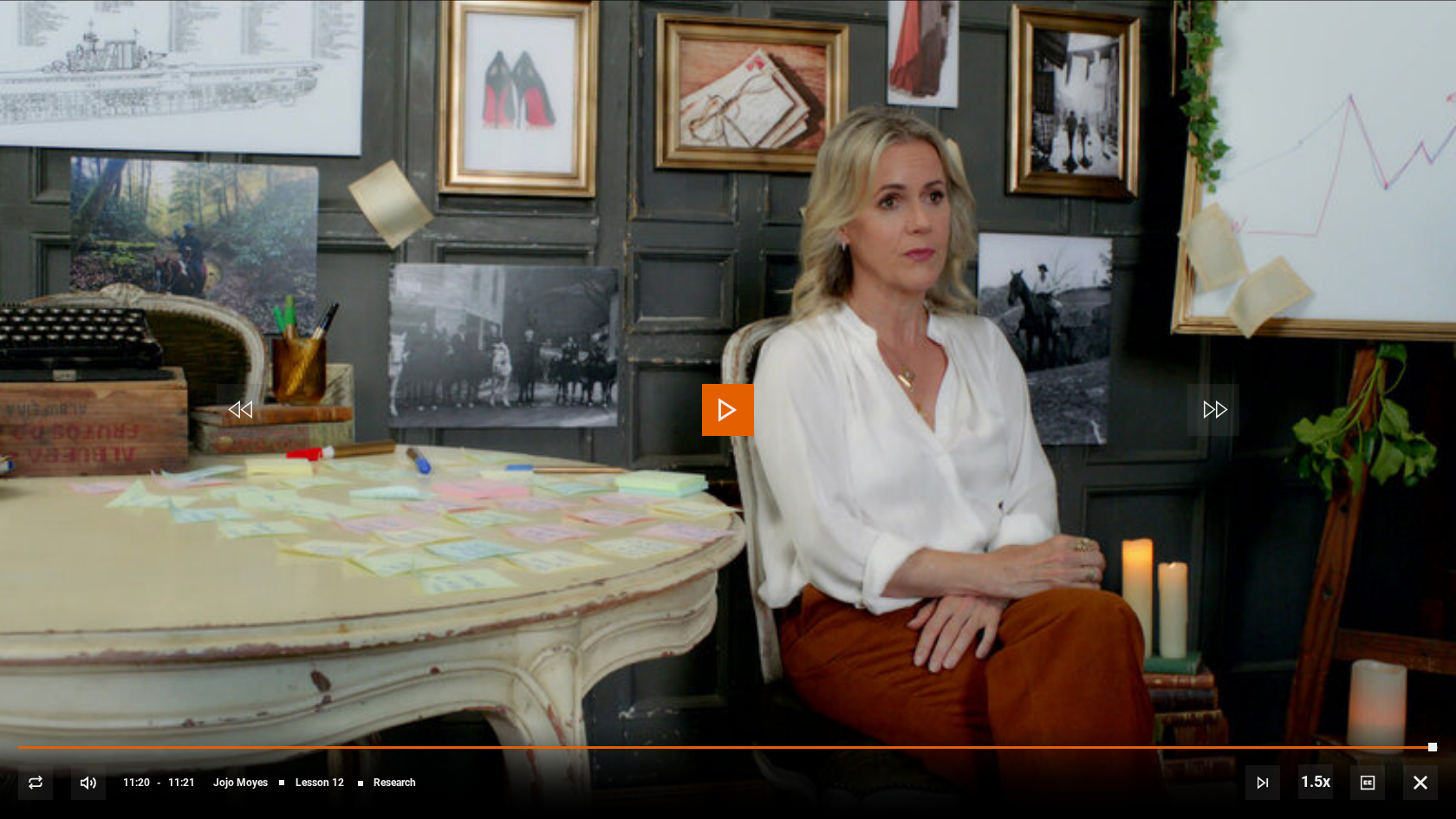 click at bounding box center [728, 409] 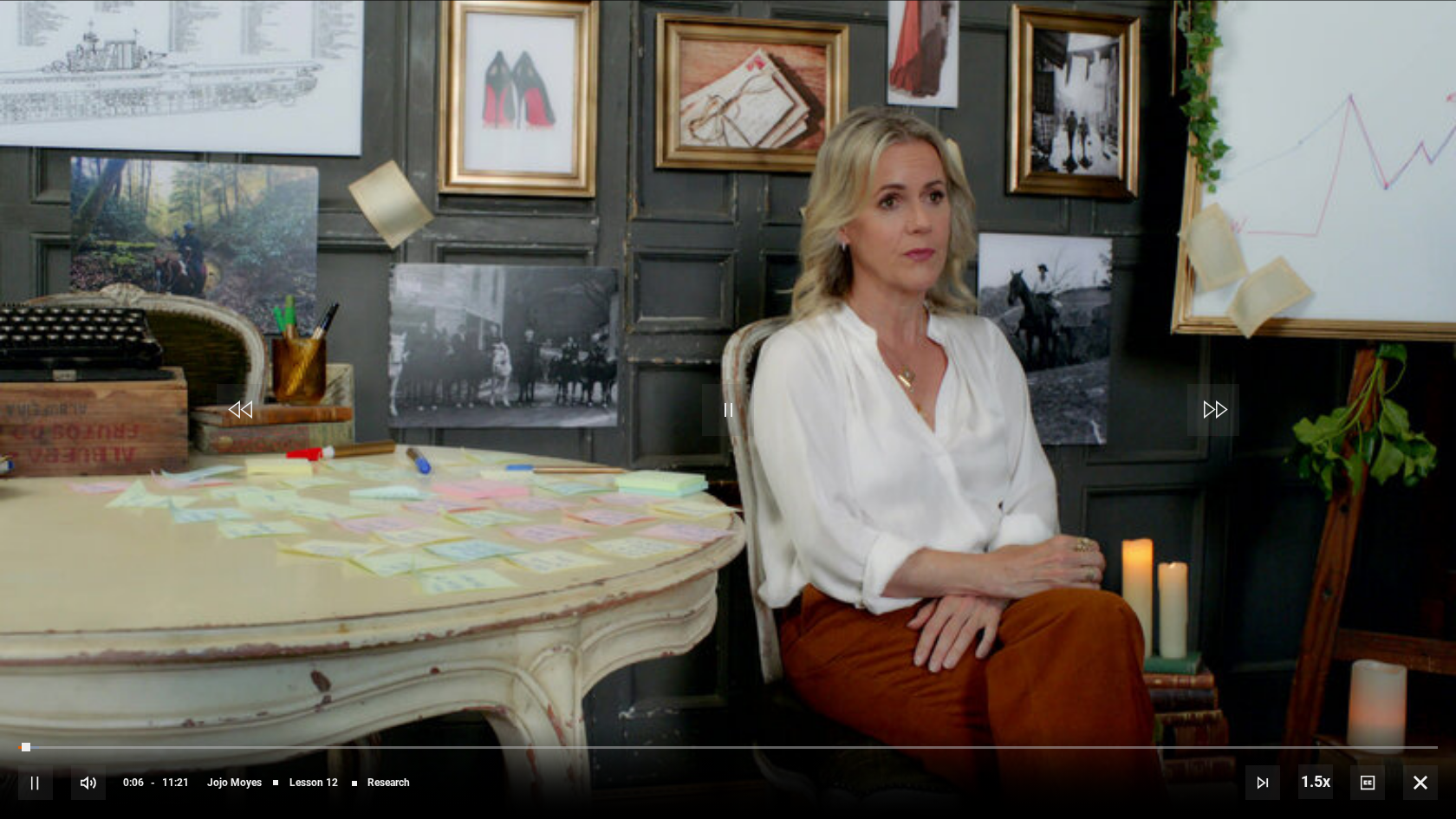 click at bounding box center [728, 409] 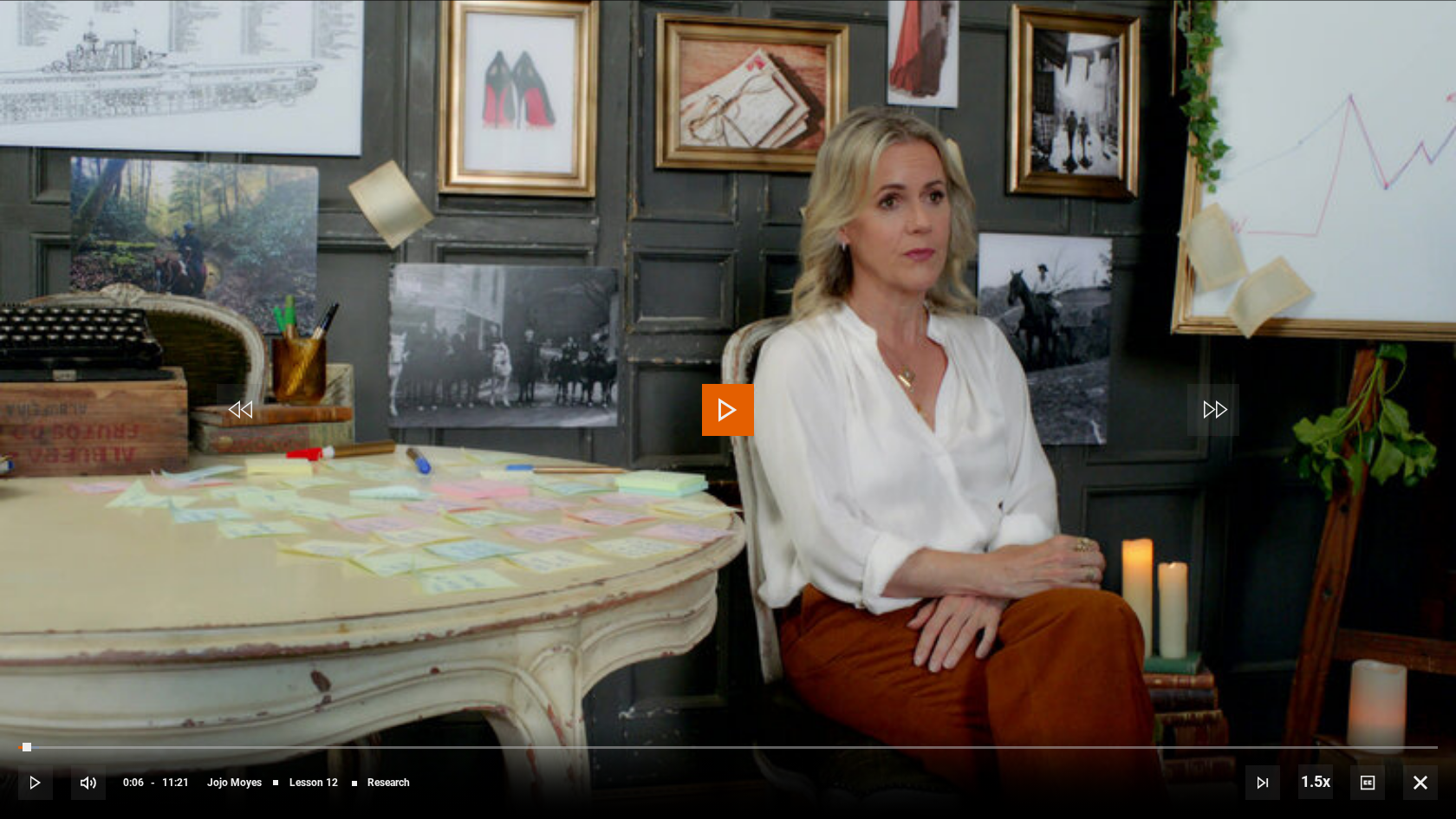 click at bounding box center [728, 410] 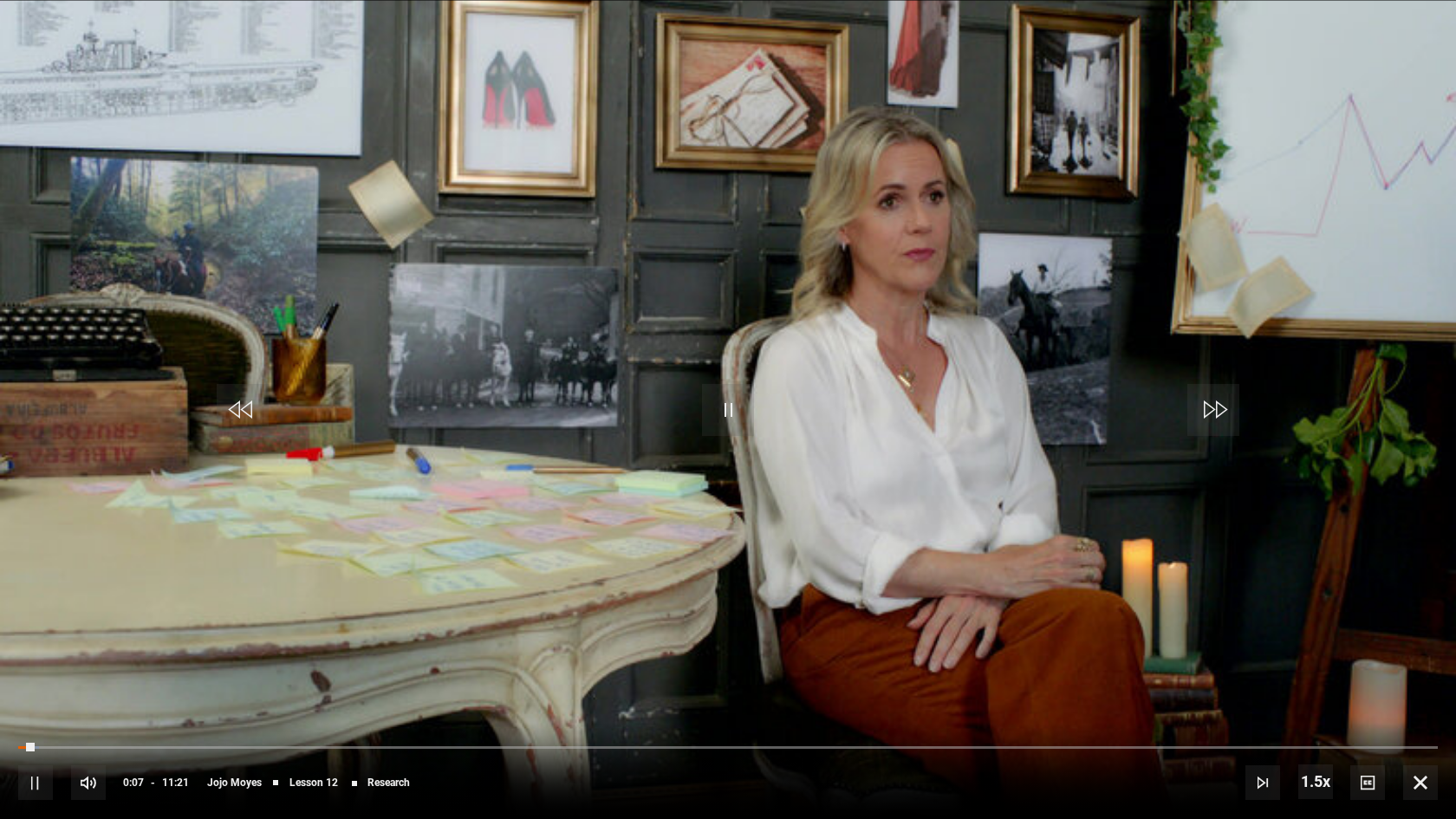 click at bounding box center [728, 410] 